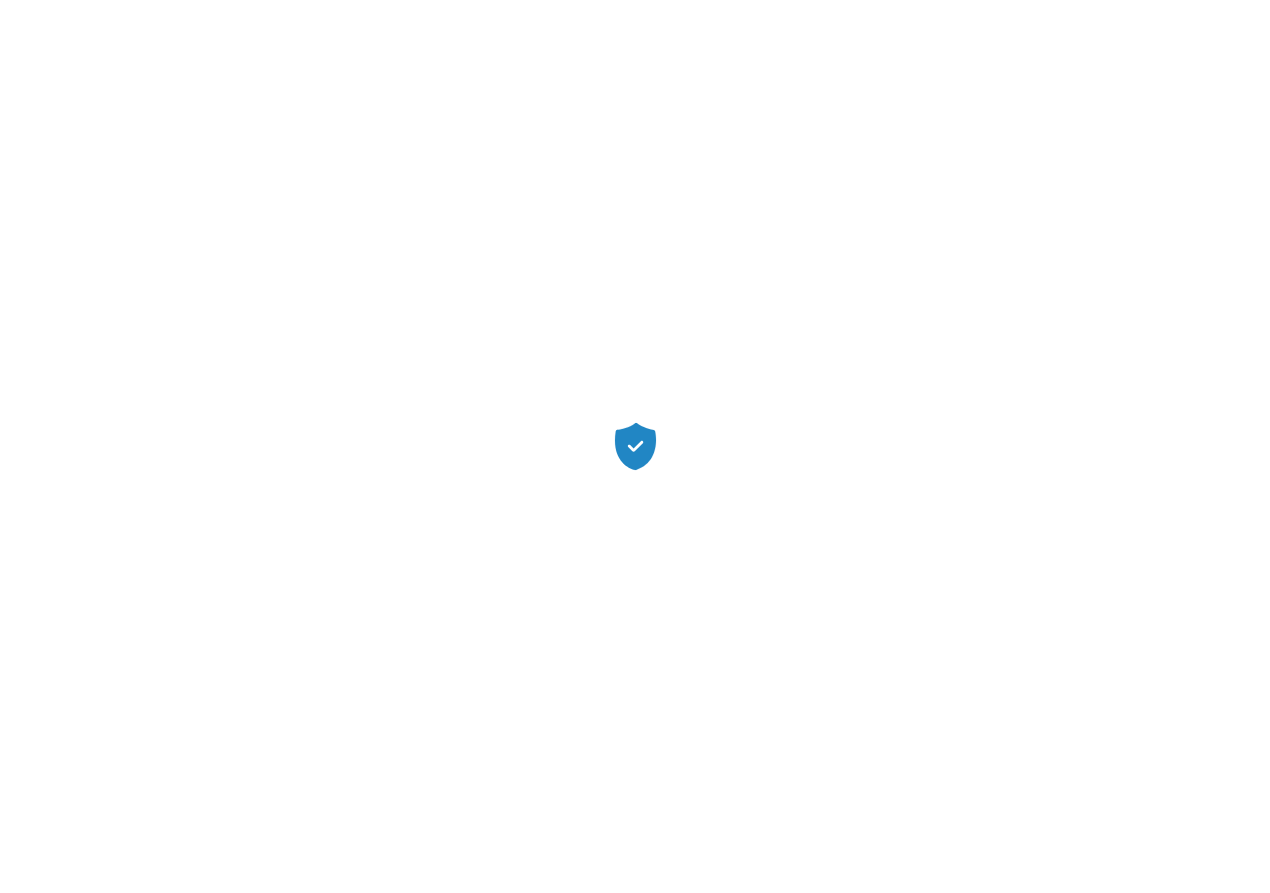 scroll, scrollTop: 0, scrollLeft: 0, axis: both 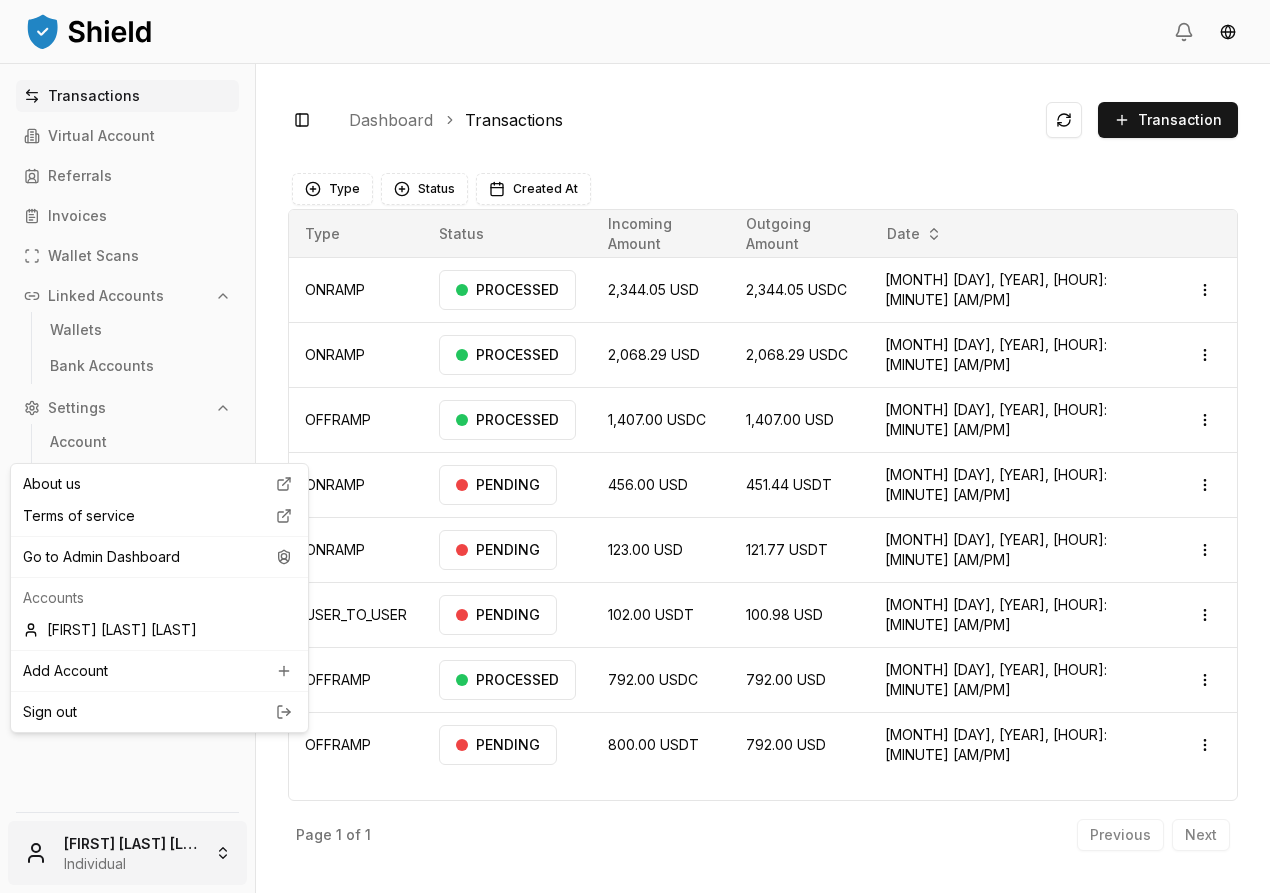 click on "Transactions Virtual Account Referrals Invoices Wallet Scans Linked Accounts Wallets Bank Accounts Settings Account Profile Team Roles [FIRST] [LAST] Individual Toggle Sidebar Dashboard Transactions   Transaction ONRAMP   [NUMBER] [CURRENCY]   [NUMBER] [CURRENCY] [MONTH] [DAY], [YEAR], [HOUR]:[MINUTE] [AM/PM] PROCESSED Open menu ONRAMP   [NUMBER] [CURRENCY]   [NUMBER] [CURRENCY] [MONTH] [DAY], [YEAR], [HOUR]:[MINUTE] [AM/PM] PROCESSED Open menu OFFRAMP   [NUMBER] [CURRENCY]   [NUMBER] [CURRENCY] [MONTH] [DAY], [YEAR], [HOUR]:[MINUTE] [AM/PM] PROCESSED Open menu ONRAMP   [NUMBER] [CURRENCY]   [NUMBER] [CURRENCY] [MONTH] [DAY], [YEAR], [HOUR]:[MINUTE] [AM/PM] PENDING Open menu ONRAMP   [NUMBER] [CURRENCY]   [NUMBER] [CURRENCY] [MONTH] [DAY], [YEAR], [HOUR]:[MINUTE] [AM/PM] PENDING Open menu USER_TO_USER   [NUMBER] [CURRENCY]   [NUMBER] [CURRENCY] [MONTH] [DAY], [YEAR], [HOUR]:[MINUTE] [AM/PM] PENDING Open menu OFFRAMP   [NUMBER] [CURRENCY]   [NUMBER] [CURRENCY] [MONTH] [DAY], [YEAR], [HOUR]:[MINUTE] [AM/PM] PROCESSED Open menu OFFRAMP   [NUMBER] [CURRENCY]   [NUMBER] [CURRENCY] [MONTH] [DAY], [YEAR], [HOUR]:[MINUTE] [AM/PM] PENDING Open menu Page [NUMBER] of [NUMBER] Previous Next Type Status Created At Type Status Incoming Amount Outgoing Amount Date   ONRAMP   PROCESSED   [NUMBER]   [CURRENCY]   [NUMBER]   [CURRENCY]   [MONTH] [DAY], [YEAR], [HOUR]:[MINUTE] [AM/PM]" at bounding box center (635, 446) 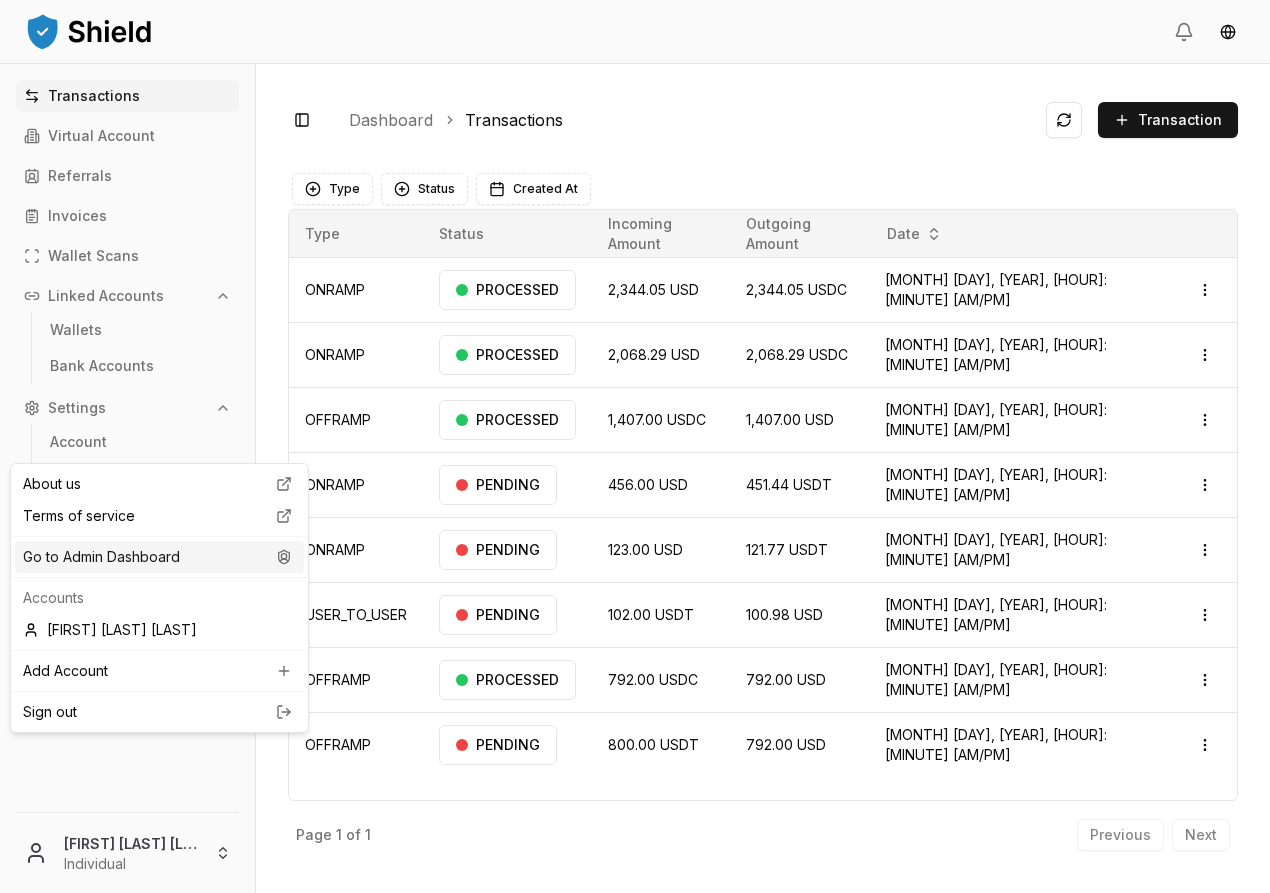 click on "Go to Admin Dashboard" at bounding box center [159, 557] 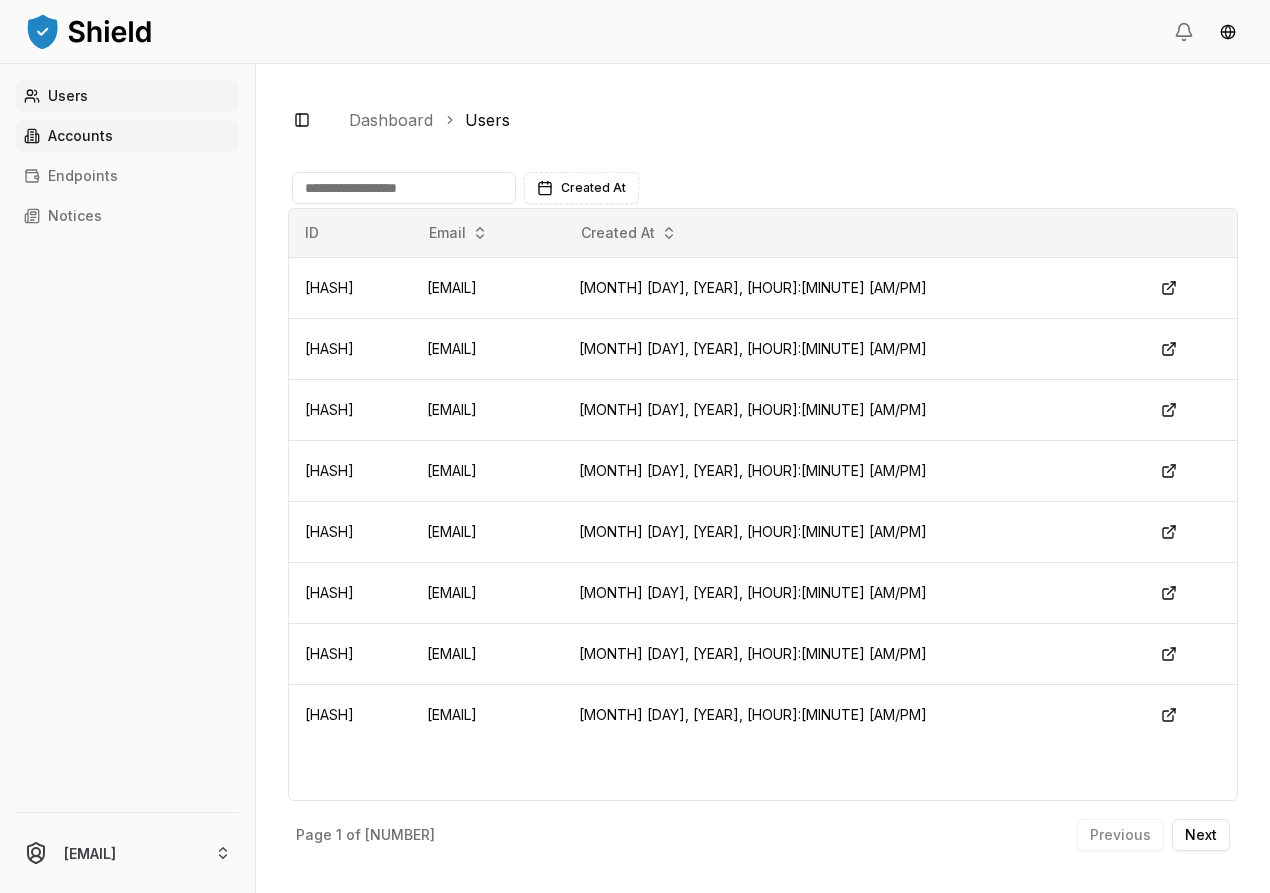 click on "Accounts" at bounding box center (127, 136) 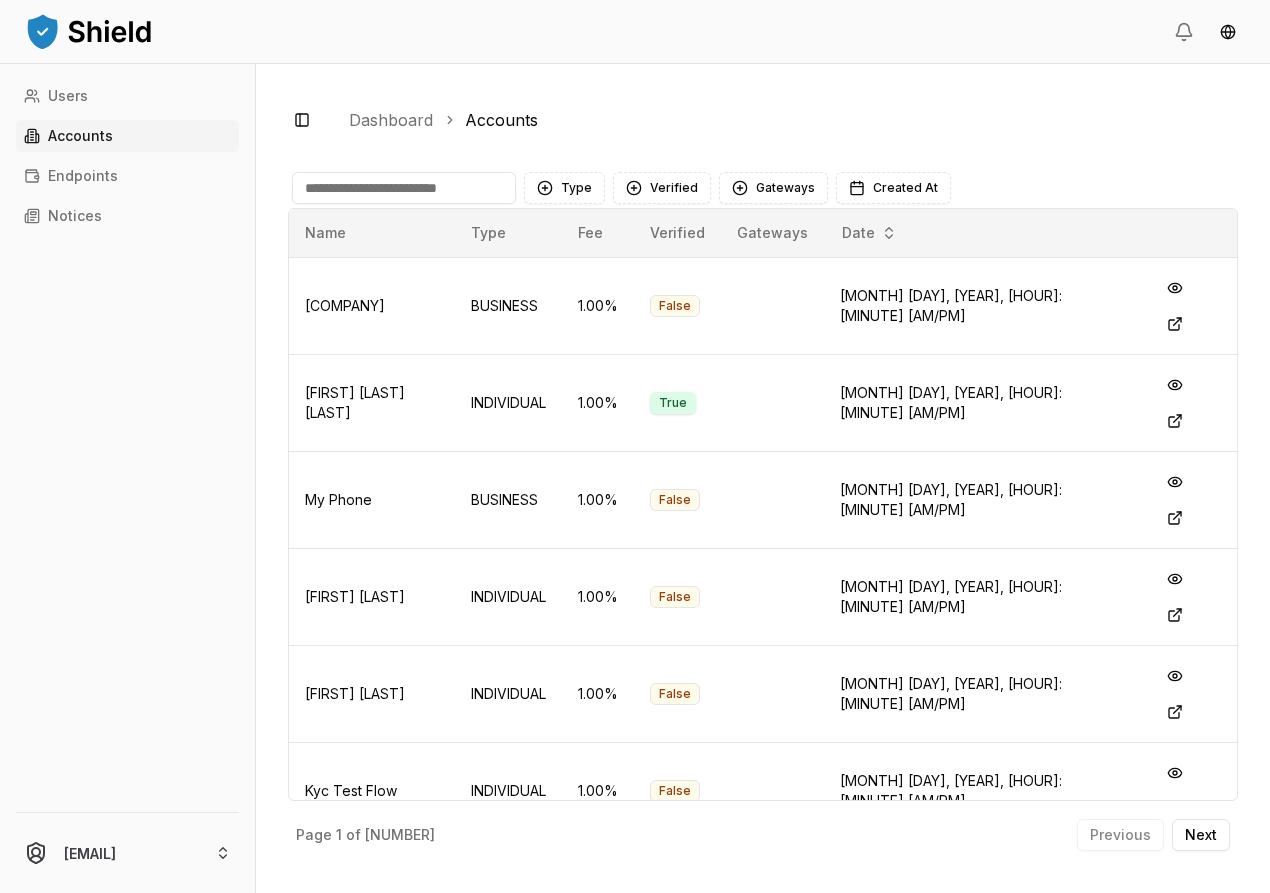 click at bounding box center (404, 188) 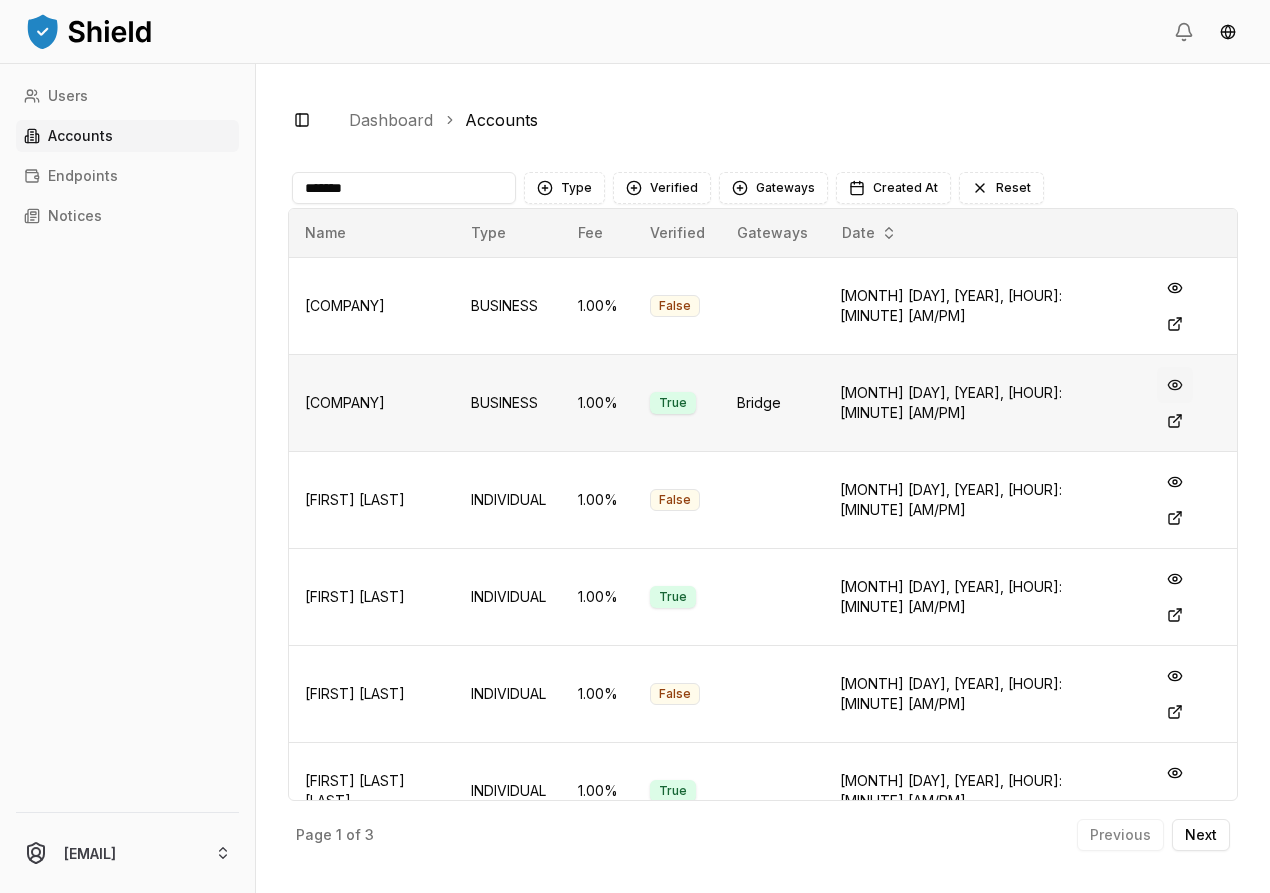 type on "*******" 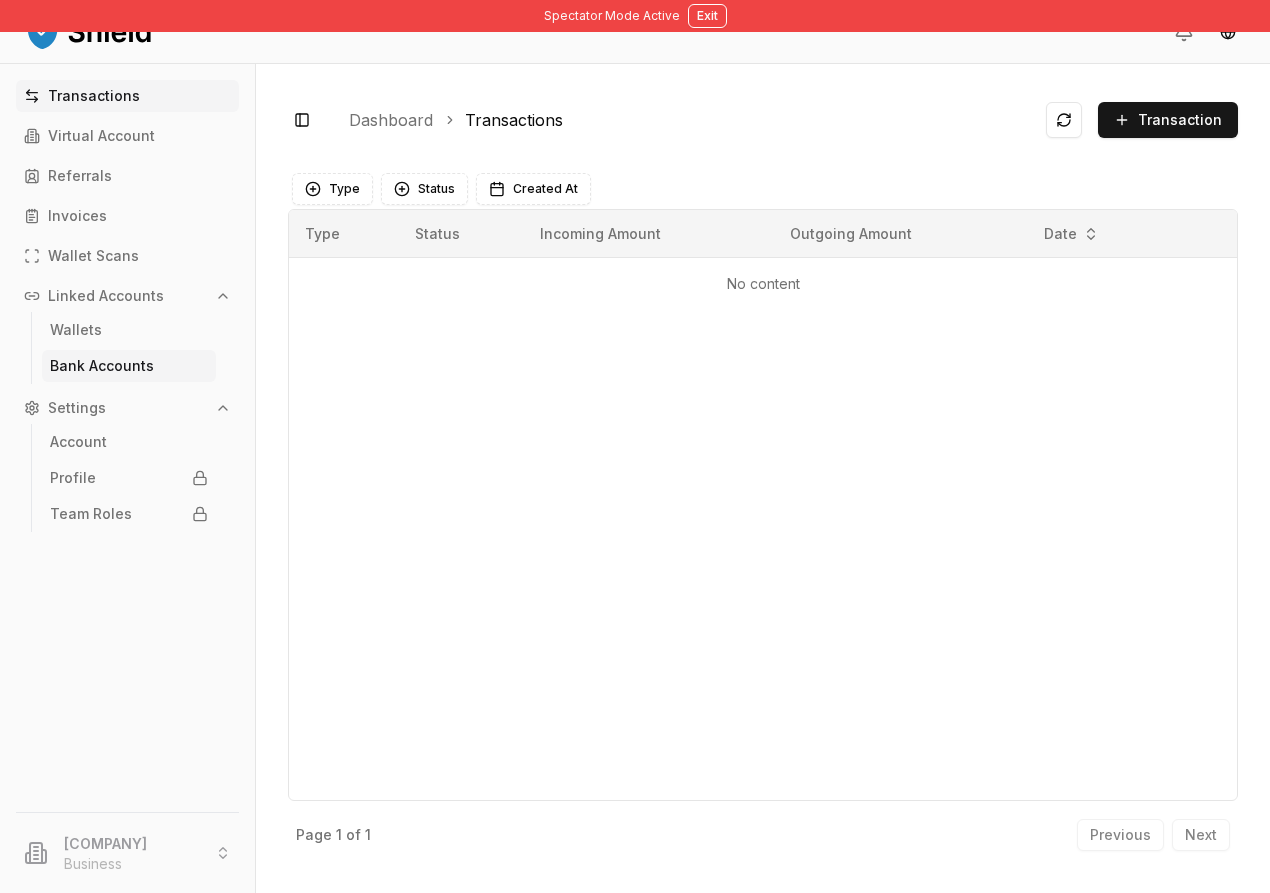 click on "Bank Accounts" at bounding box center [102, 366] 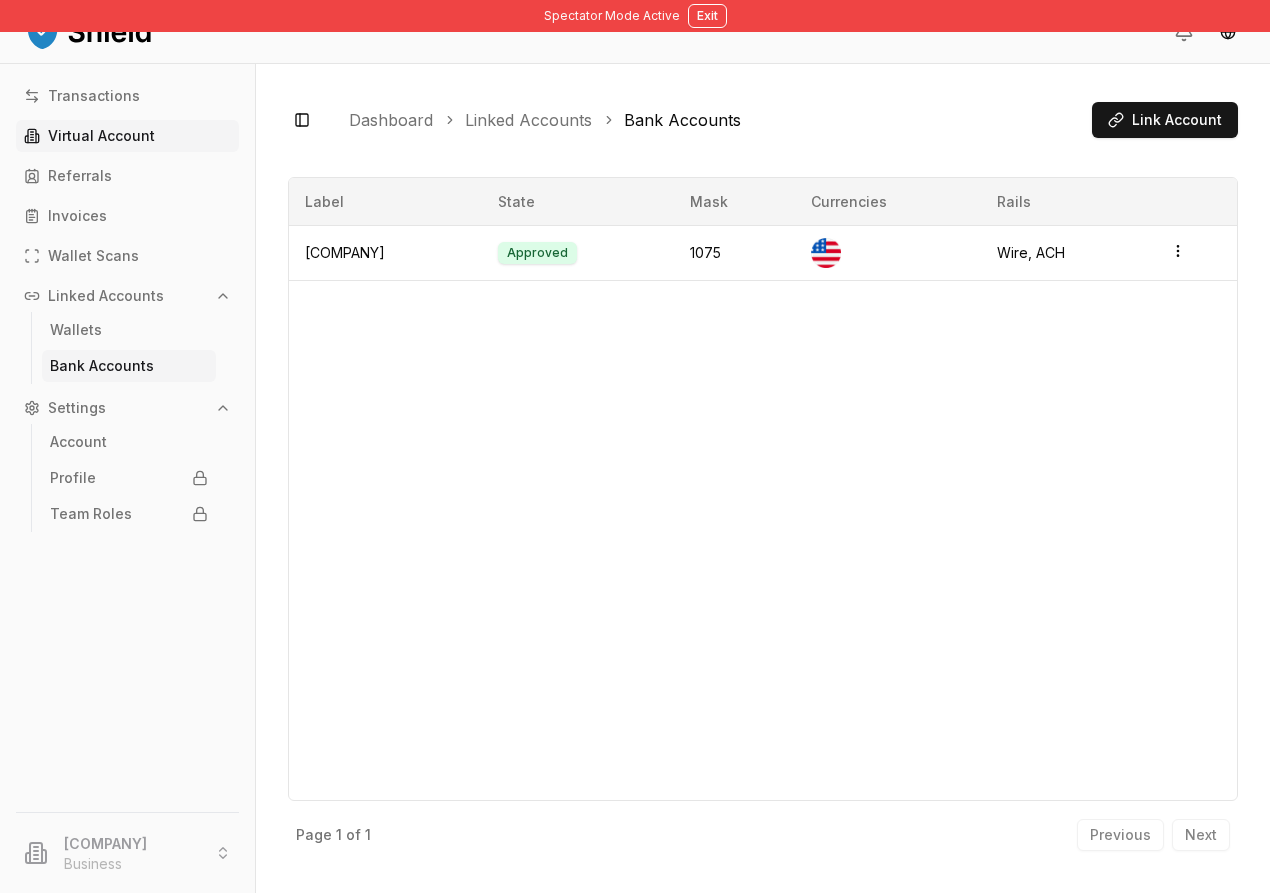 click on "Virtual Account" at bounding box center [101, 136] 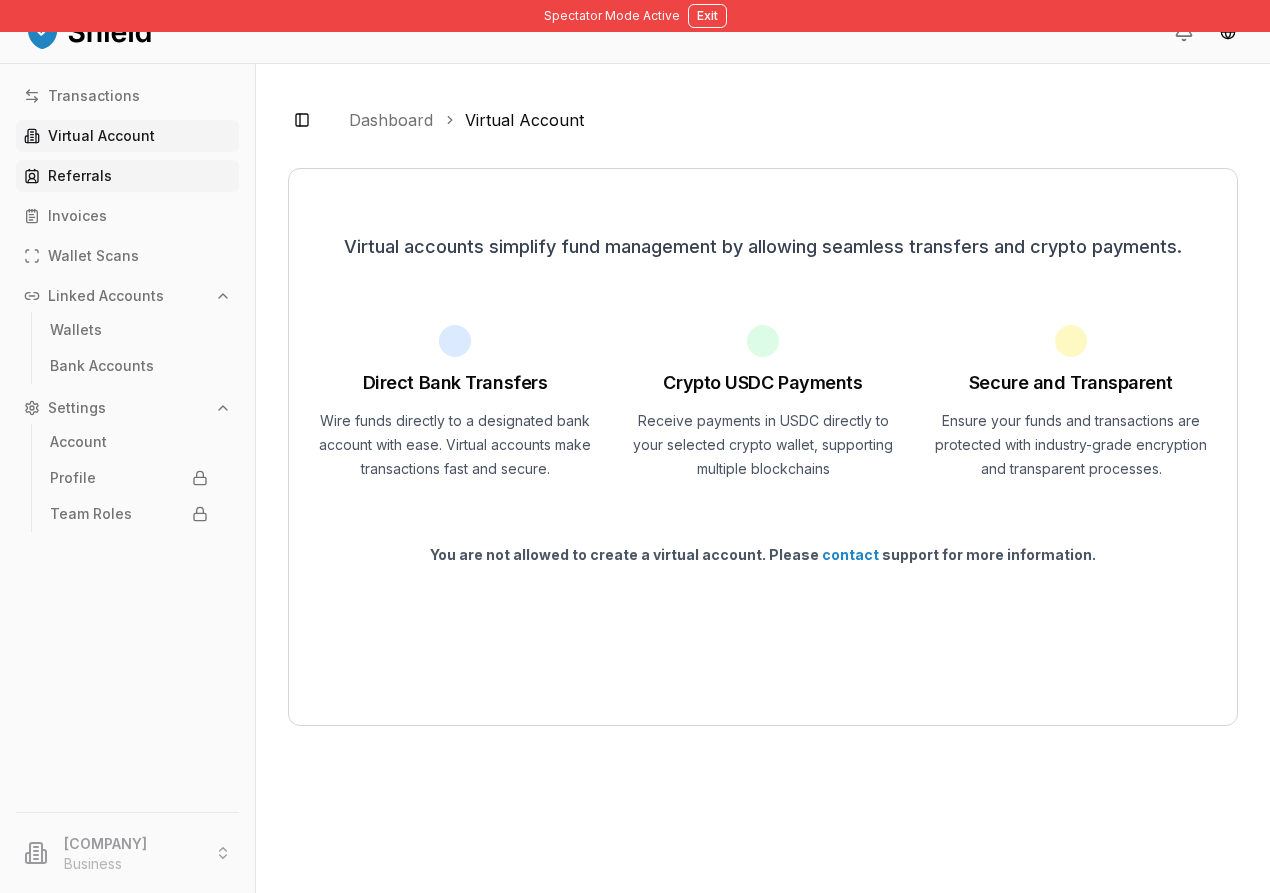 click on "Referrals" at bounding box center (127, 176) 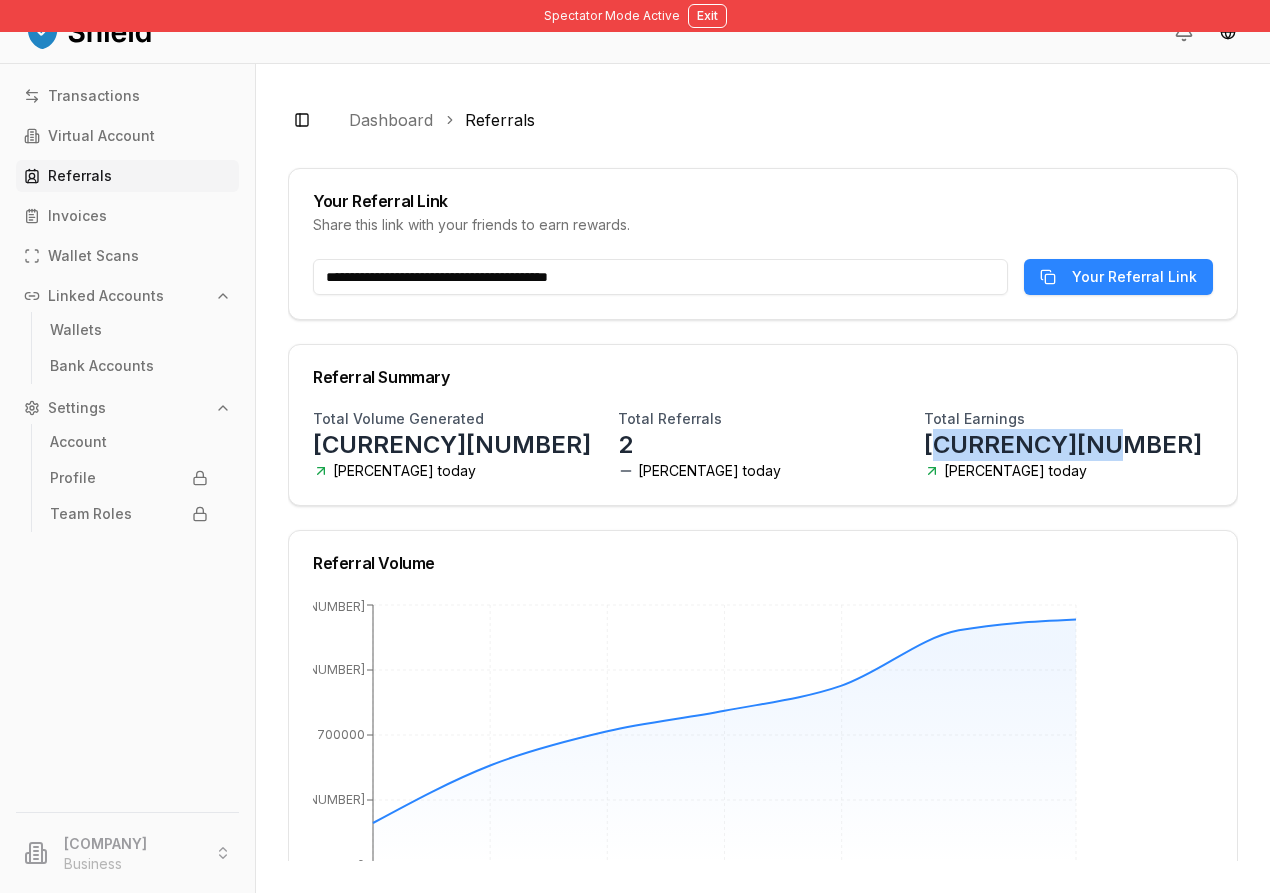 drag, startPoint x: 1156, startPoint y: 556, endPoint x: 948, endPoint y: 551, distance: 208.06009 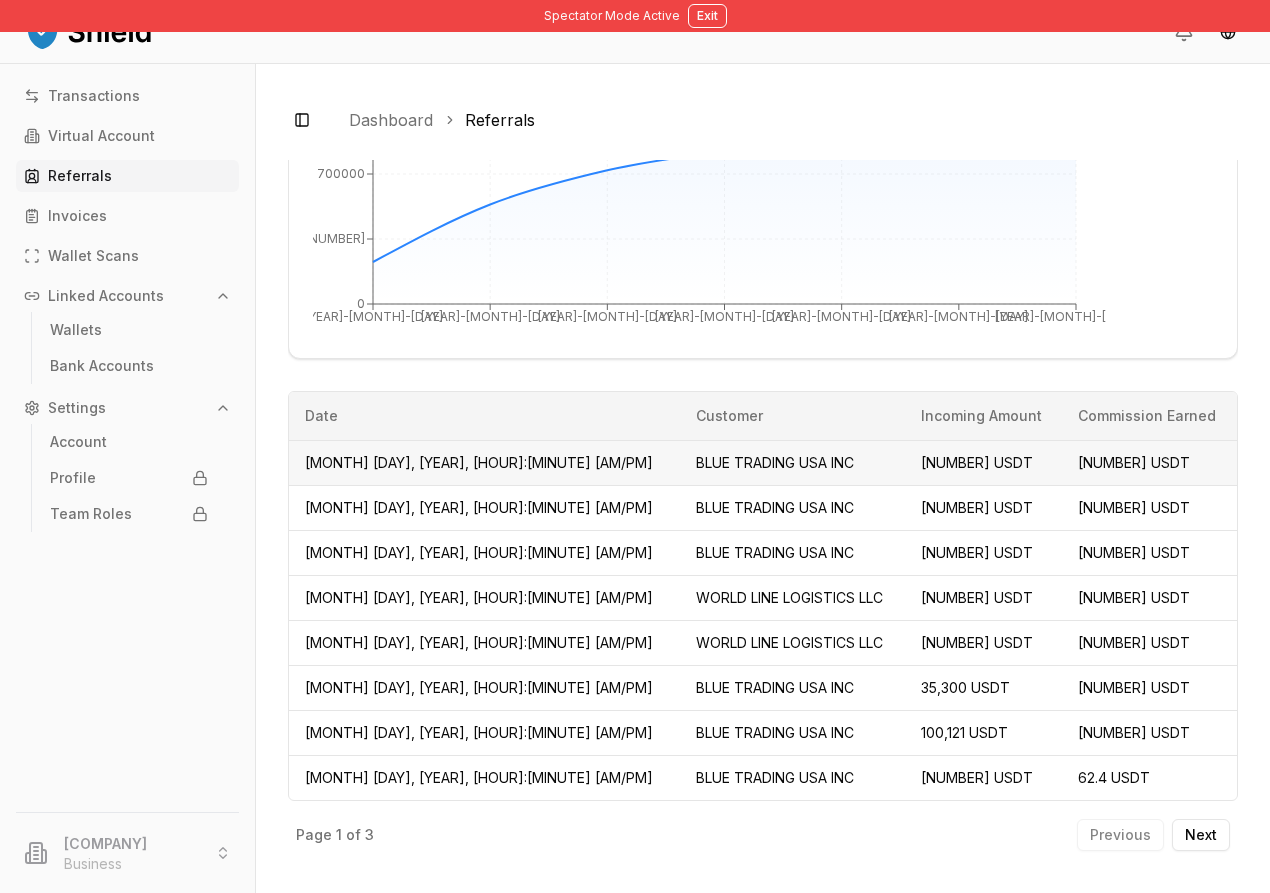 scroll, scrollTop: 150, scrollLeft: 0, axis: vertical 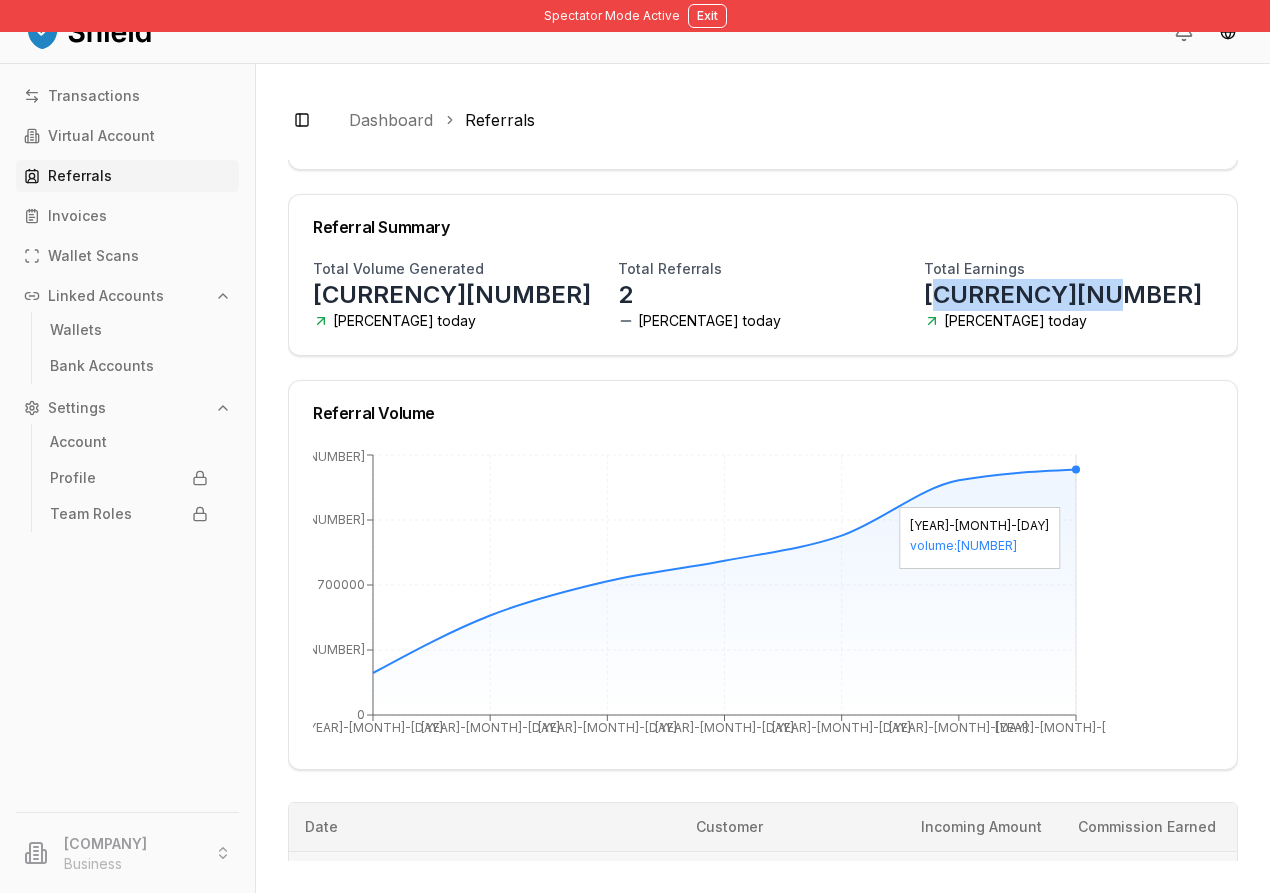 copy on "[NUMBER]" 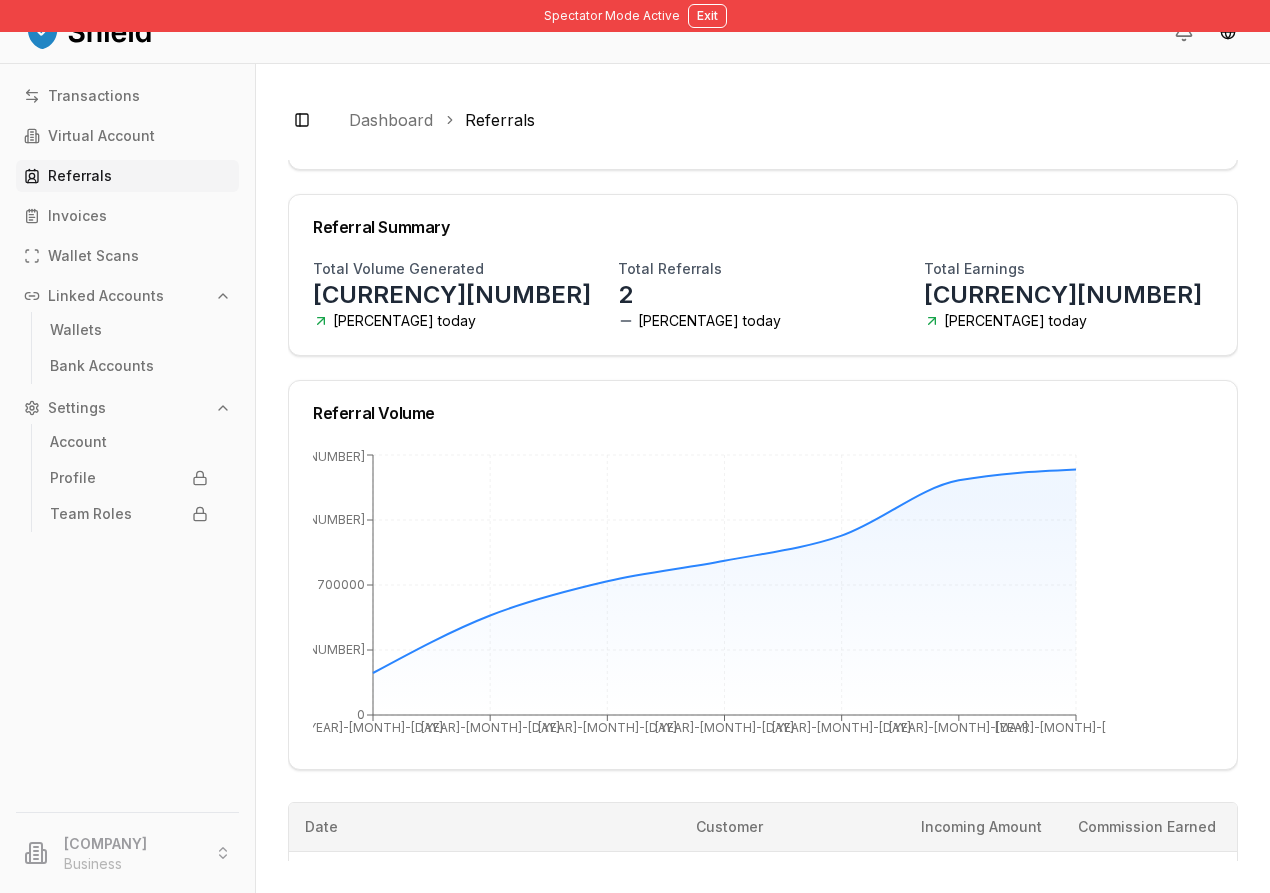 click on "**********" at bounding box center [763, 645] 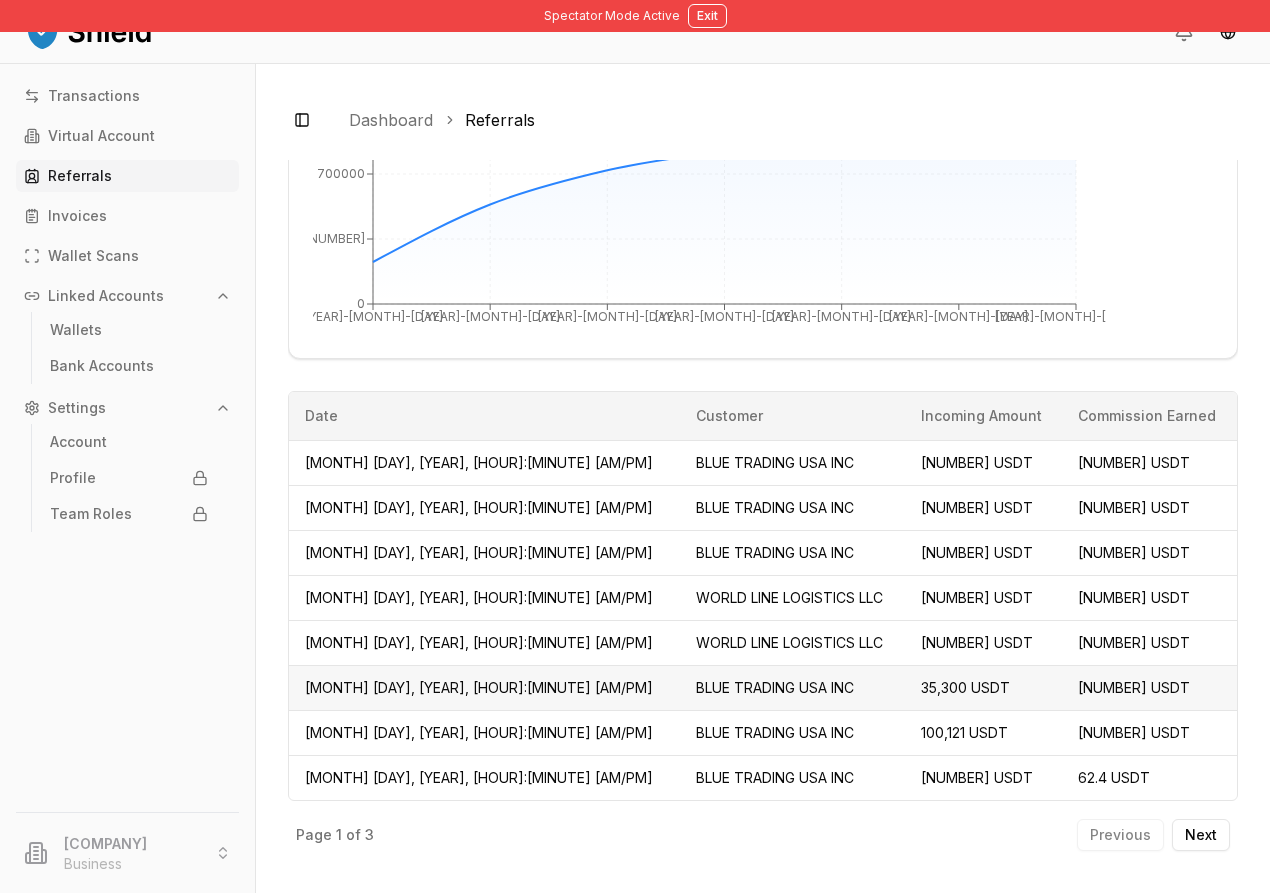 scroll, scrollTop: 1040, scrollLeft: 0, axis: vertical 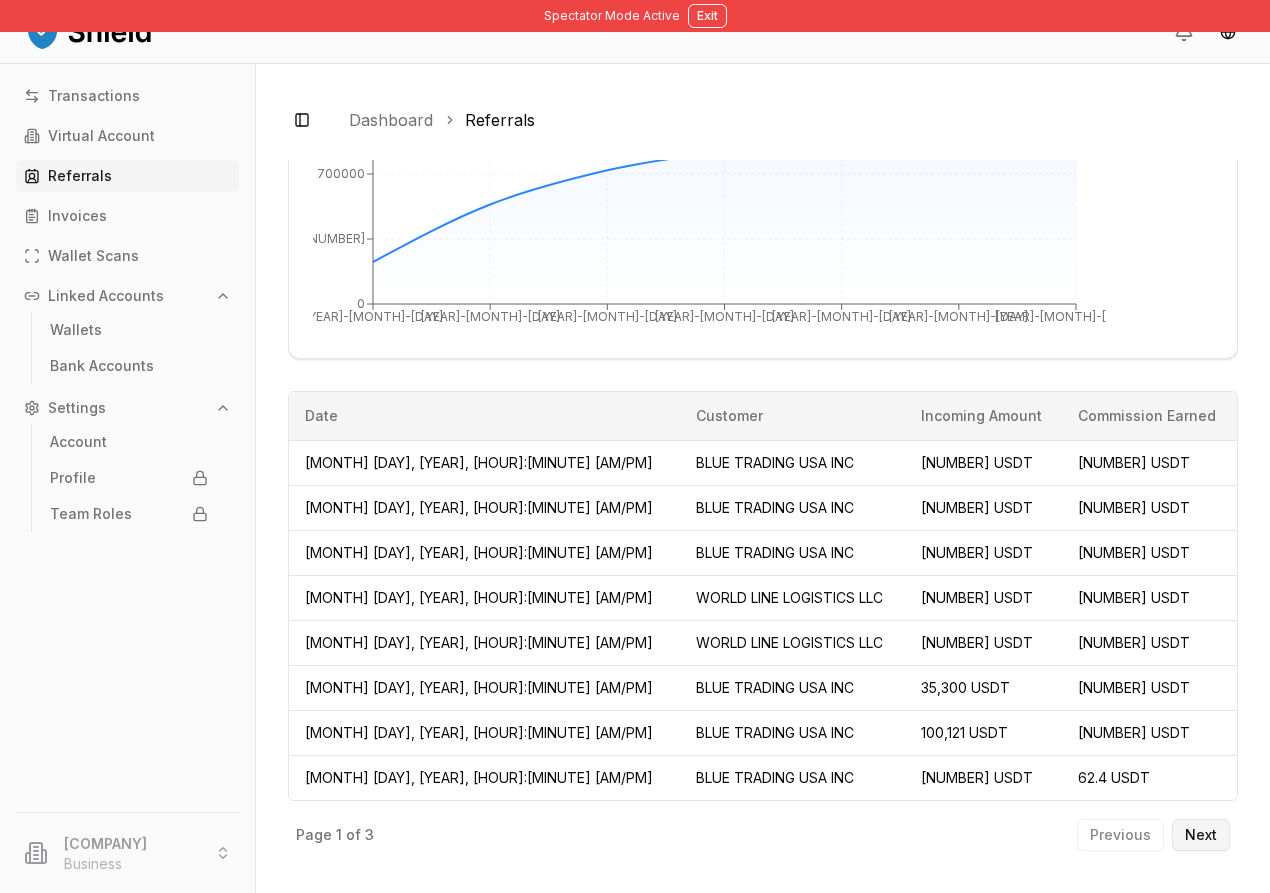 click on "Next" at bounding box center [1201, 835] 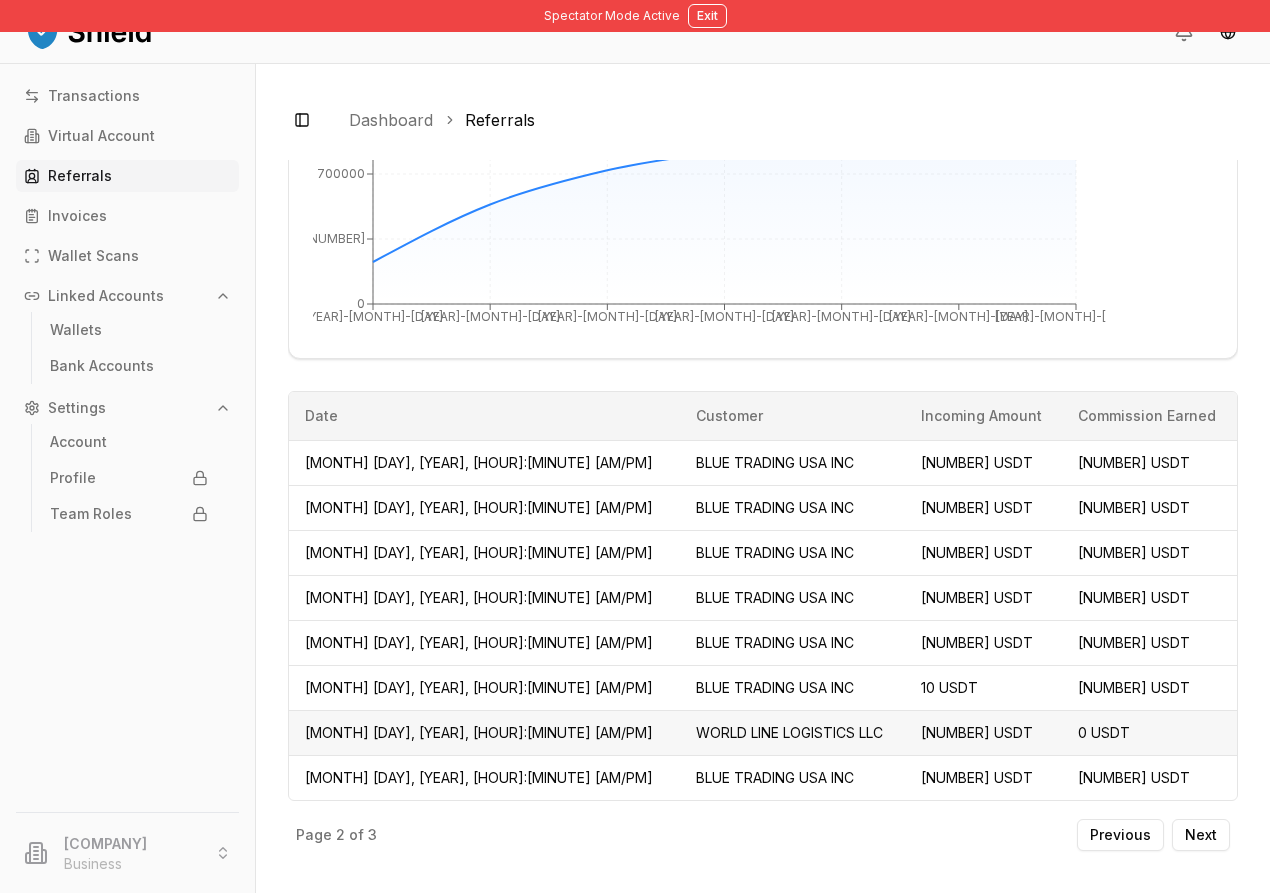 scroll, scrollTop: 1040, scrollLeft: 0, axis: vertical 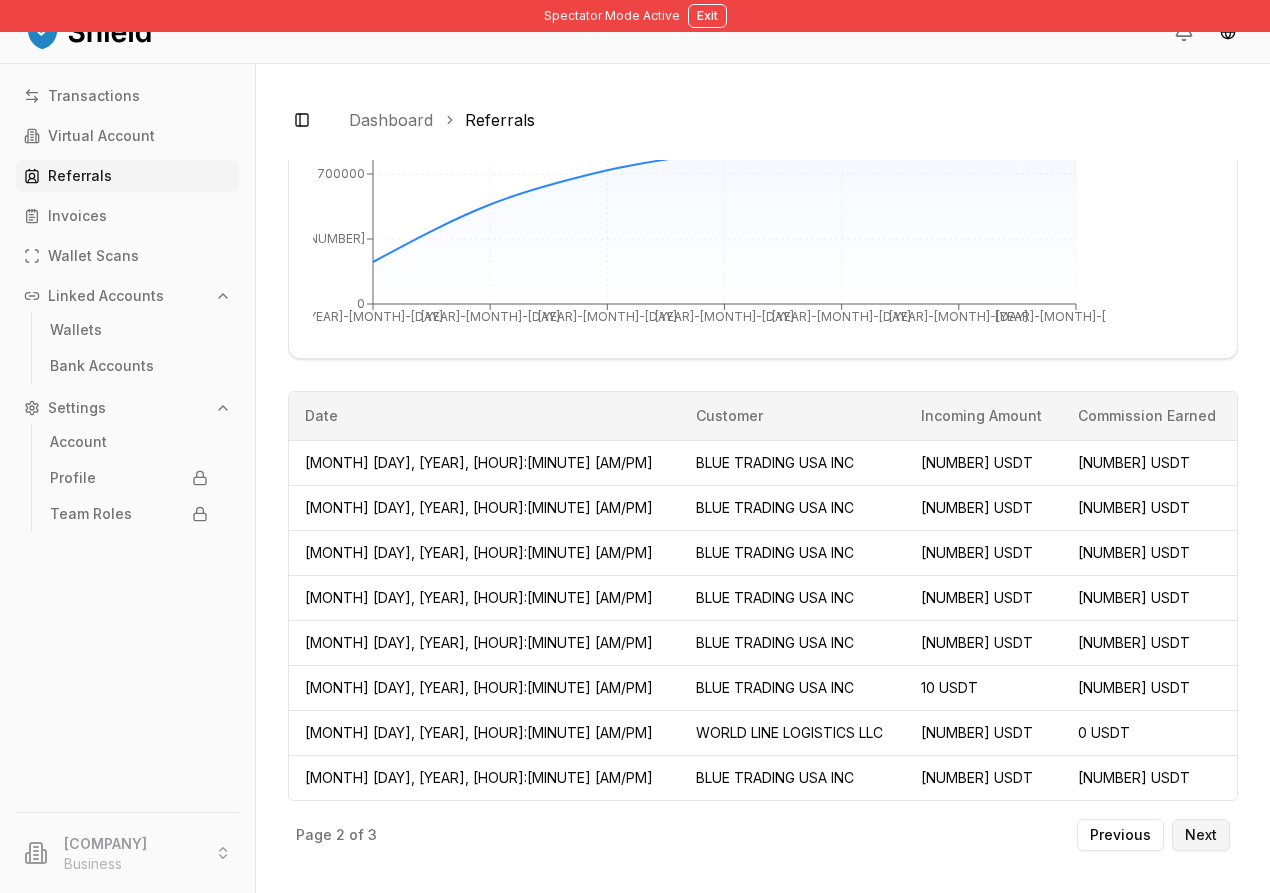 click on "Next" at bounding box center [1201, 835] 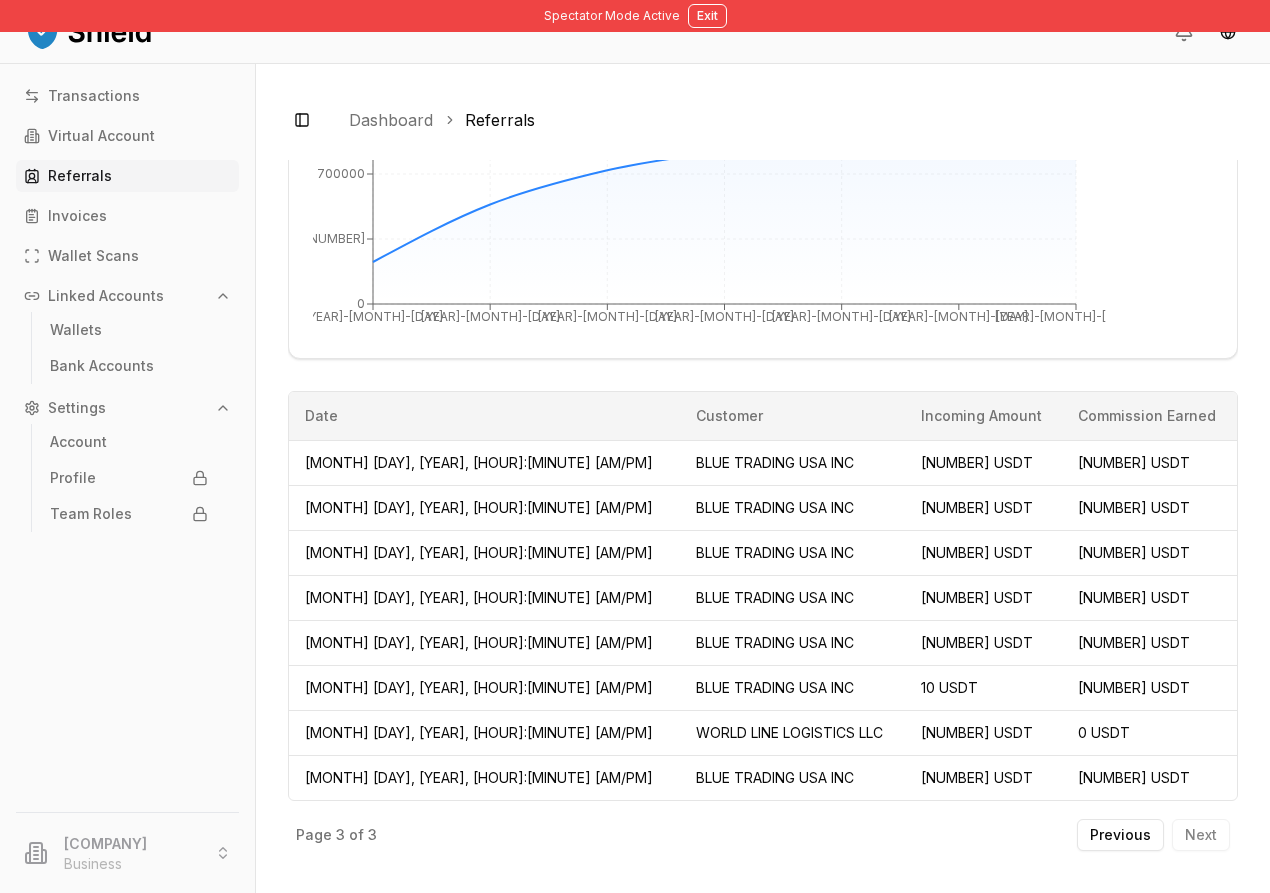scroll, scrollTop: 505, scrollLeft: 0, axis: vertical 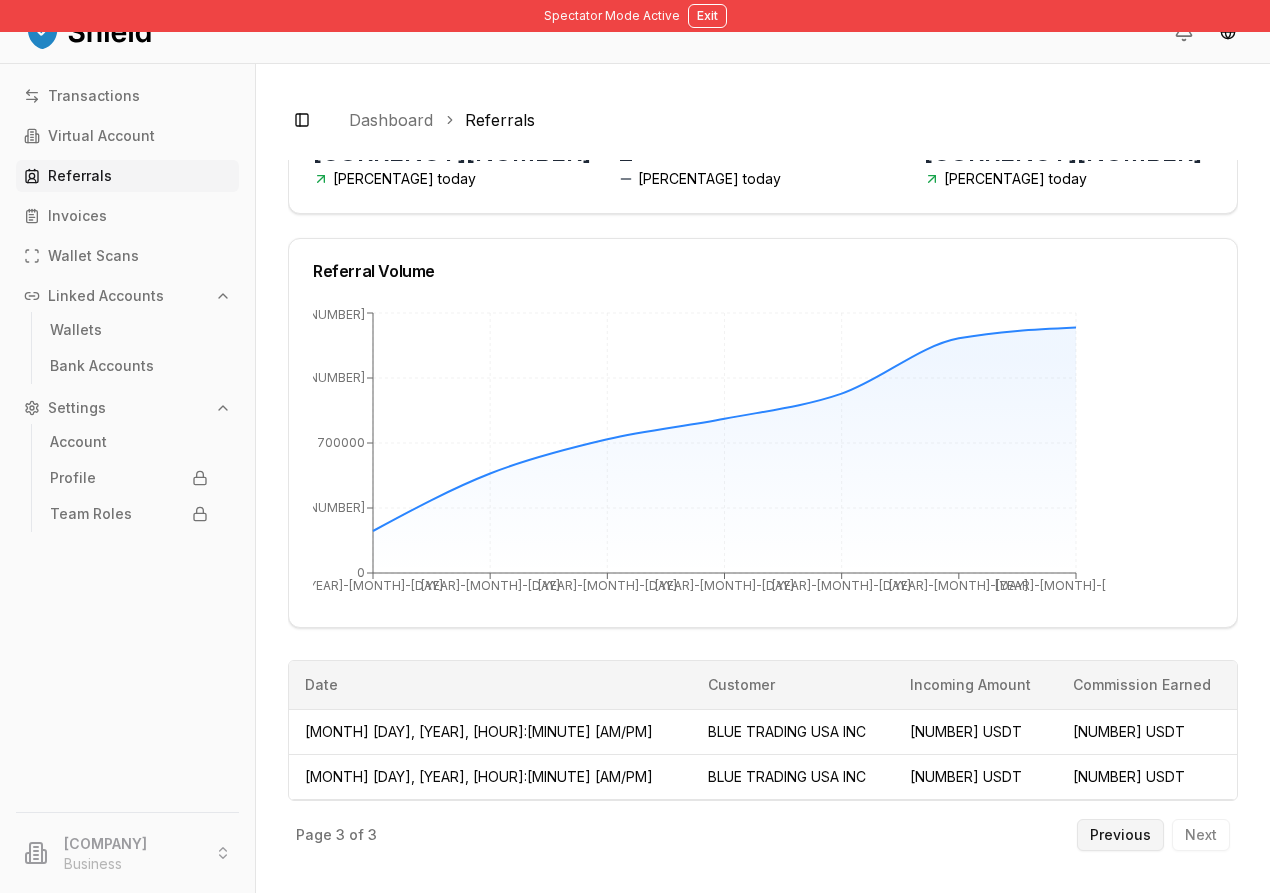 click on "Previous" at bounding box center (1120, 835) 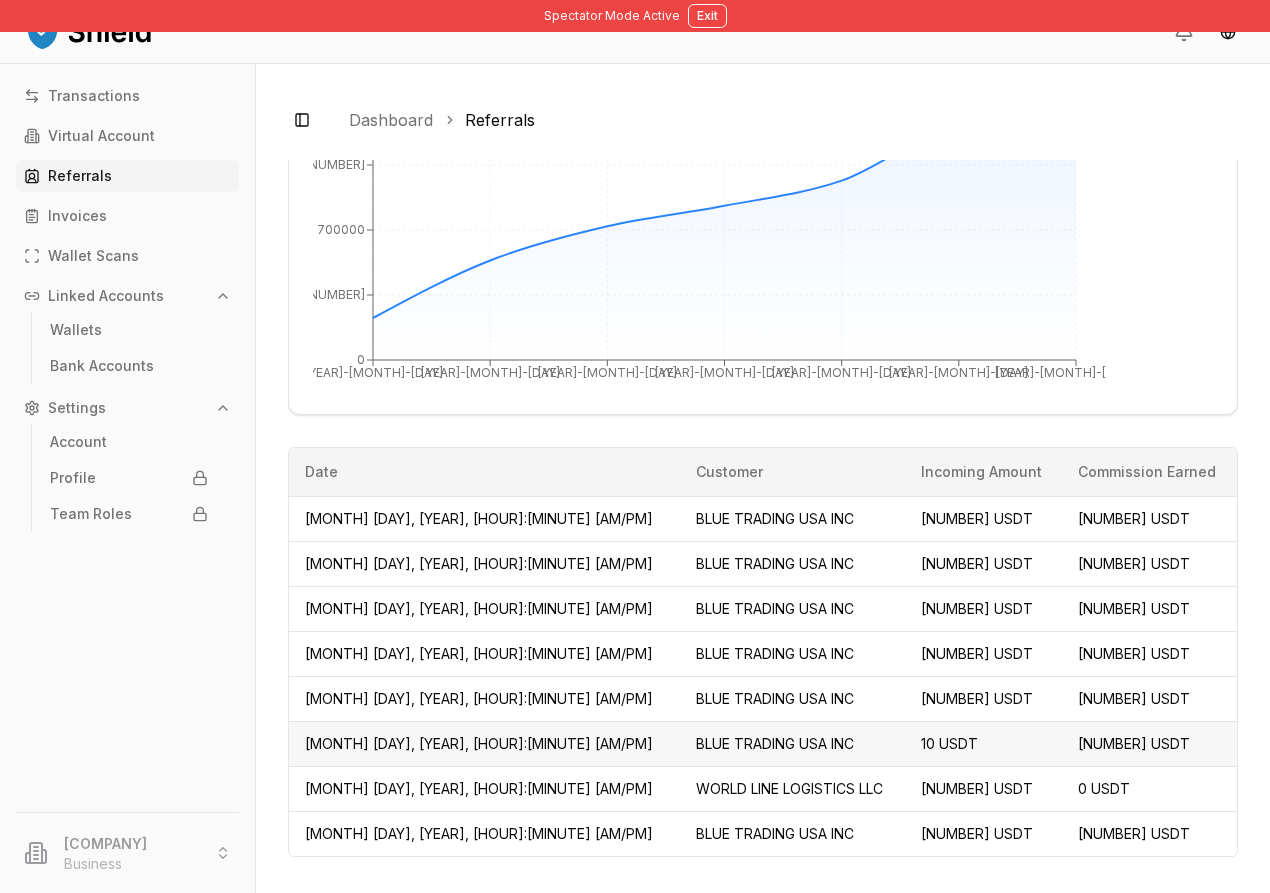 scroll, scrollTop: 1040, scrollLeft: 0, axis: vertical 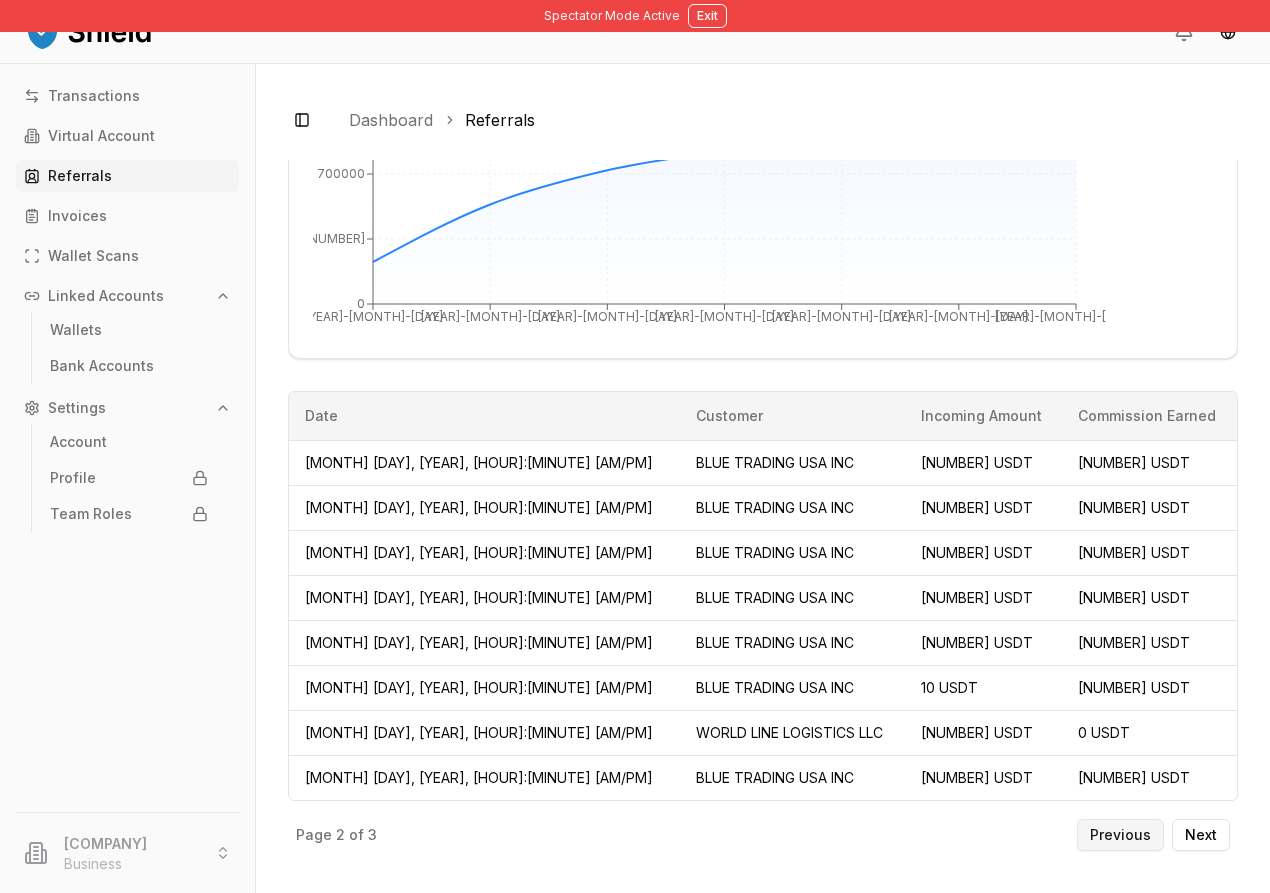 click on "Previous" at bounding box center [1120, 835] 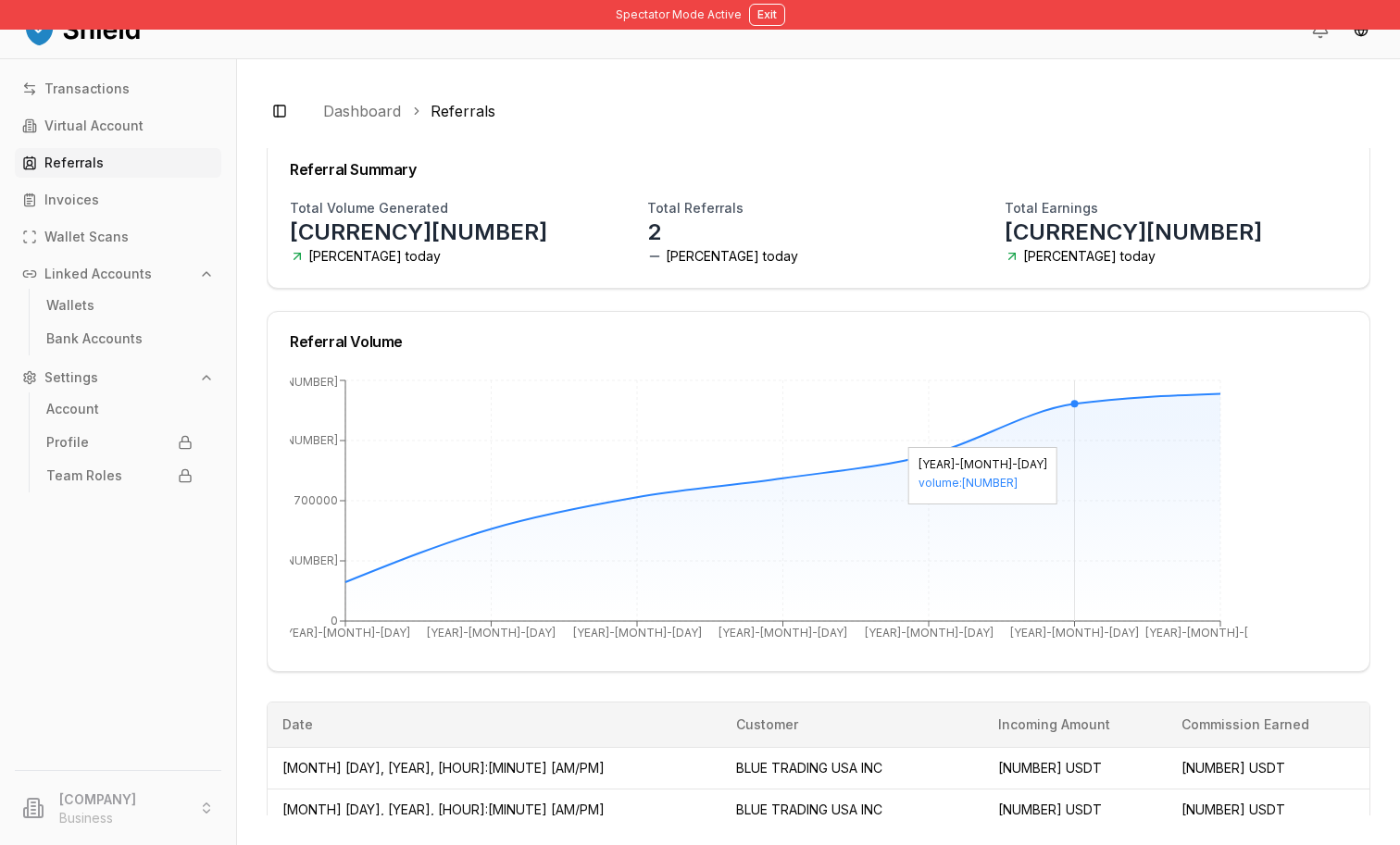 scroll, scrollTop: 0, scrollLeft: 0, axis: both 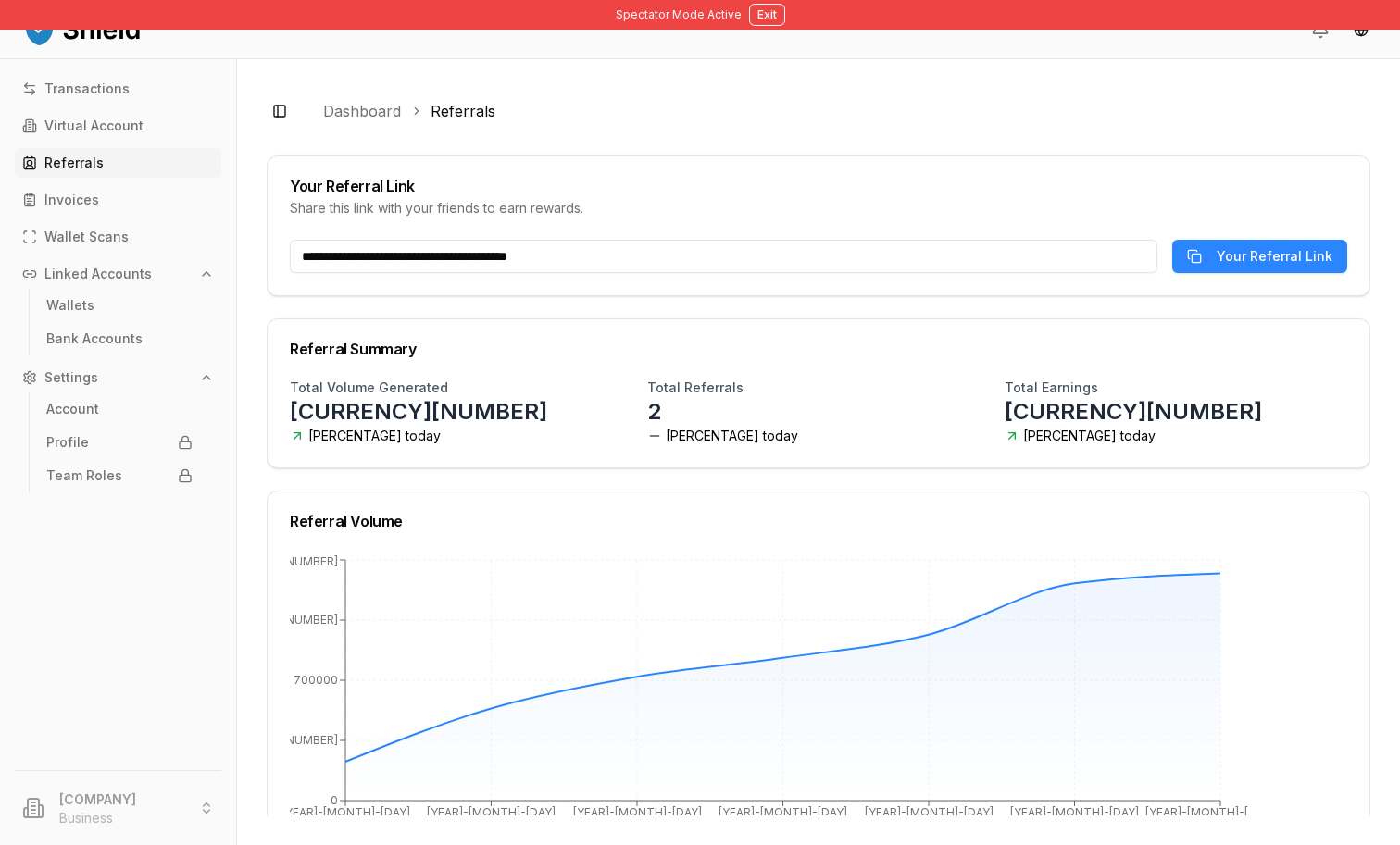 click on "[COMPANY] LLC Business" at bounding box center [118, 808] 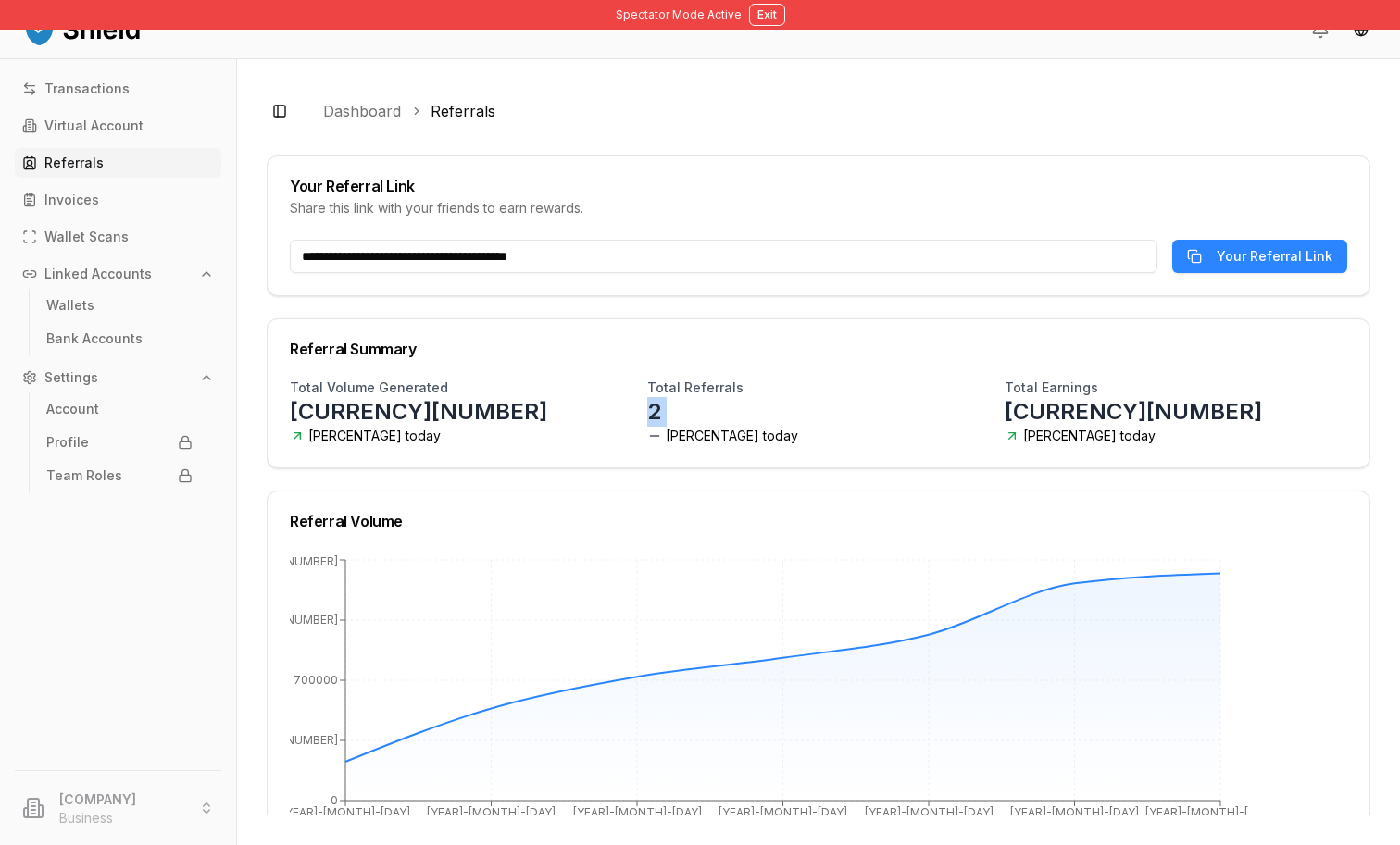 drag, startPoint x: 678, startPoint y: 507, endPoint x: 769, endPoint y: 525, distance: 92.763139 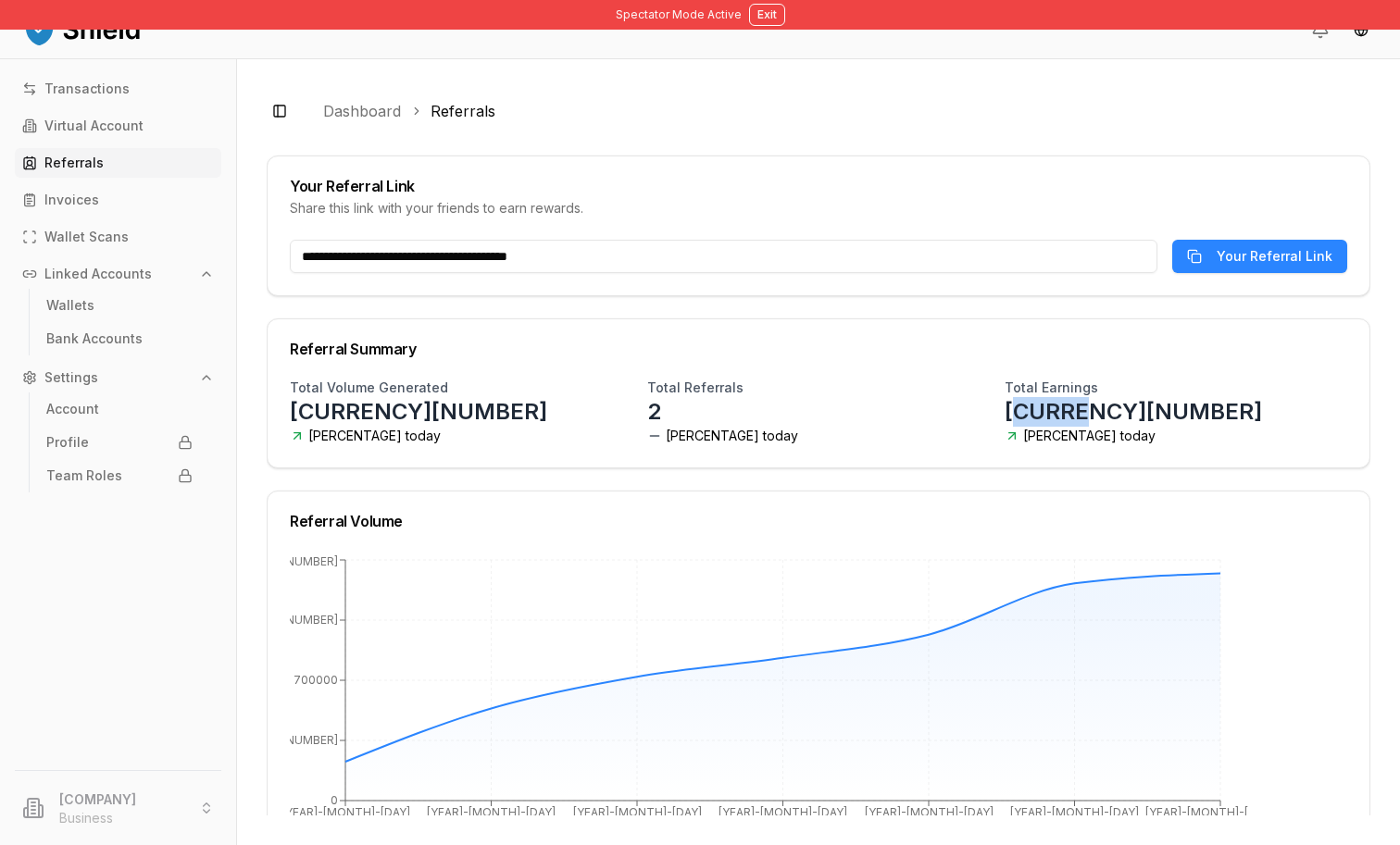 drag, startPoint x: 1027, startPoint y: 509, endPoint x: 1106, endPoint y: 508, distance: 79.00633 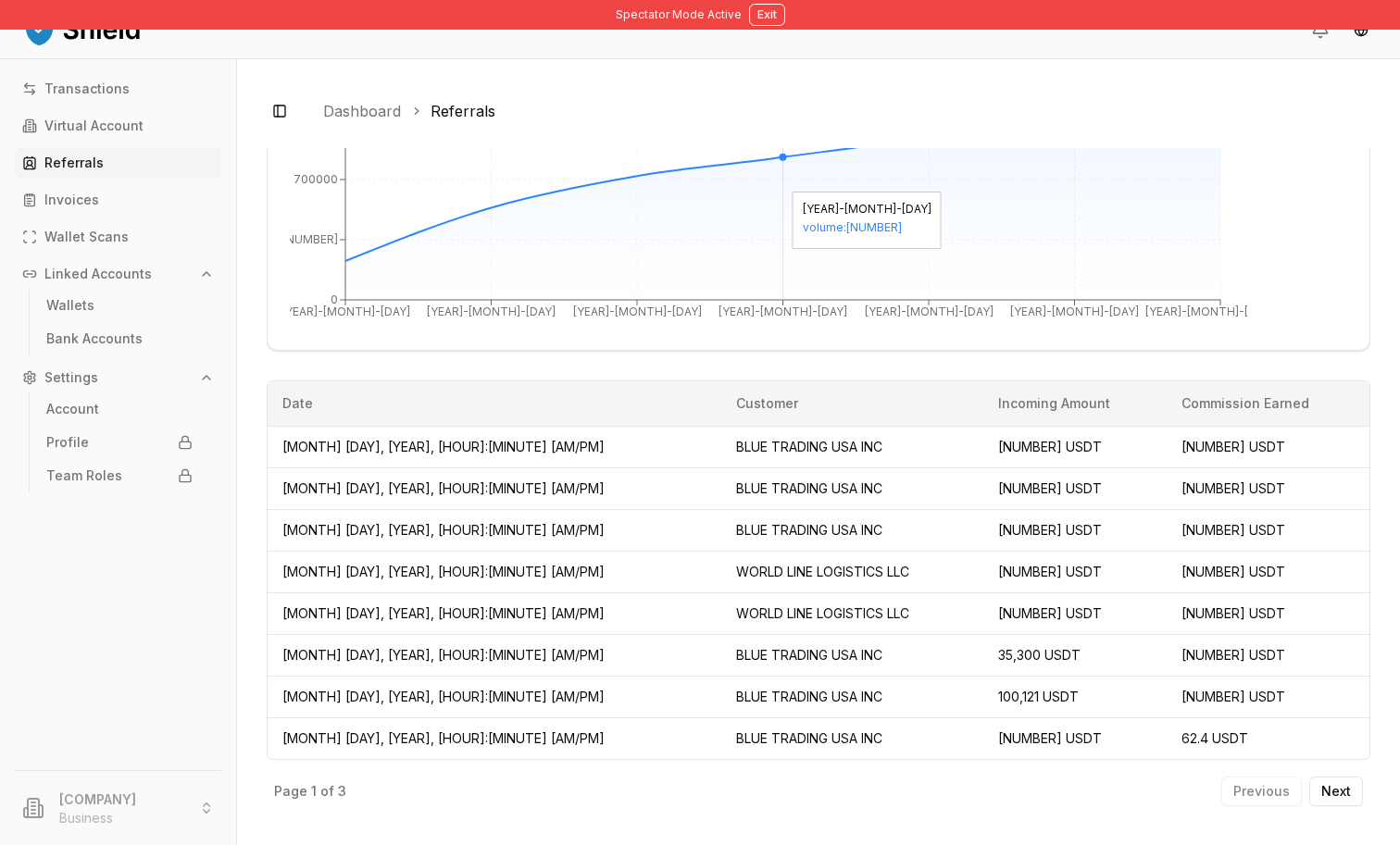scroll, scrollTop: 638, scrollLeft: 0, axis: vertical 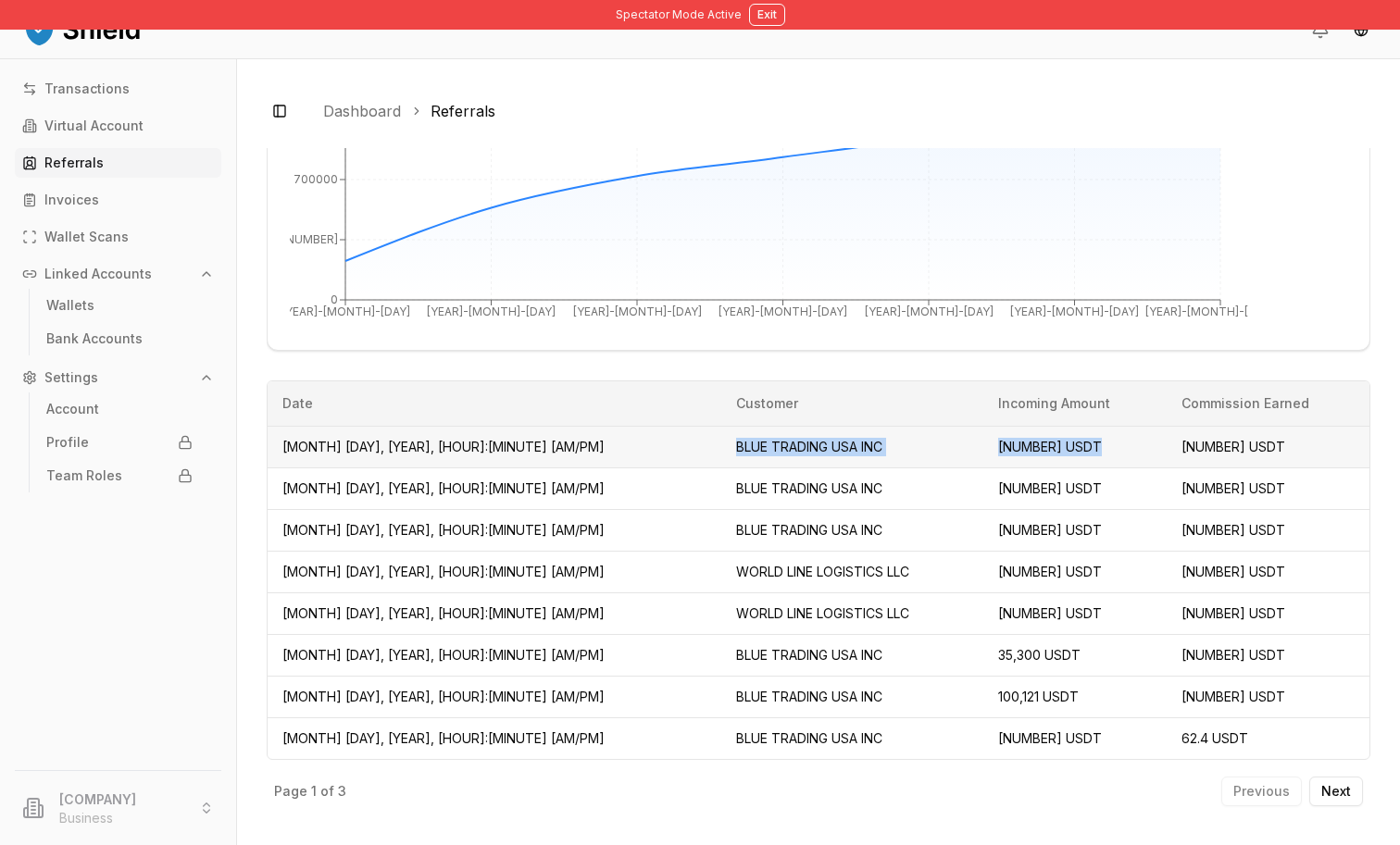 drag, startPoint x: 606, startPoint y: 479, endPoint x: 1047, endPoint y: 480, distance: 441.00113 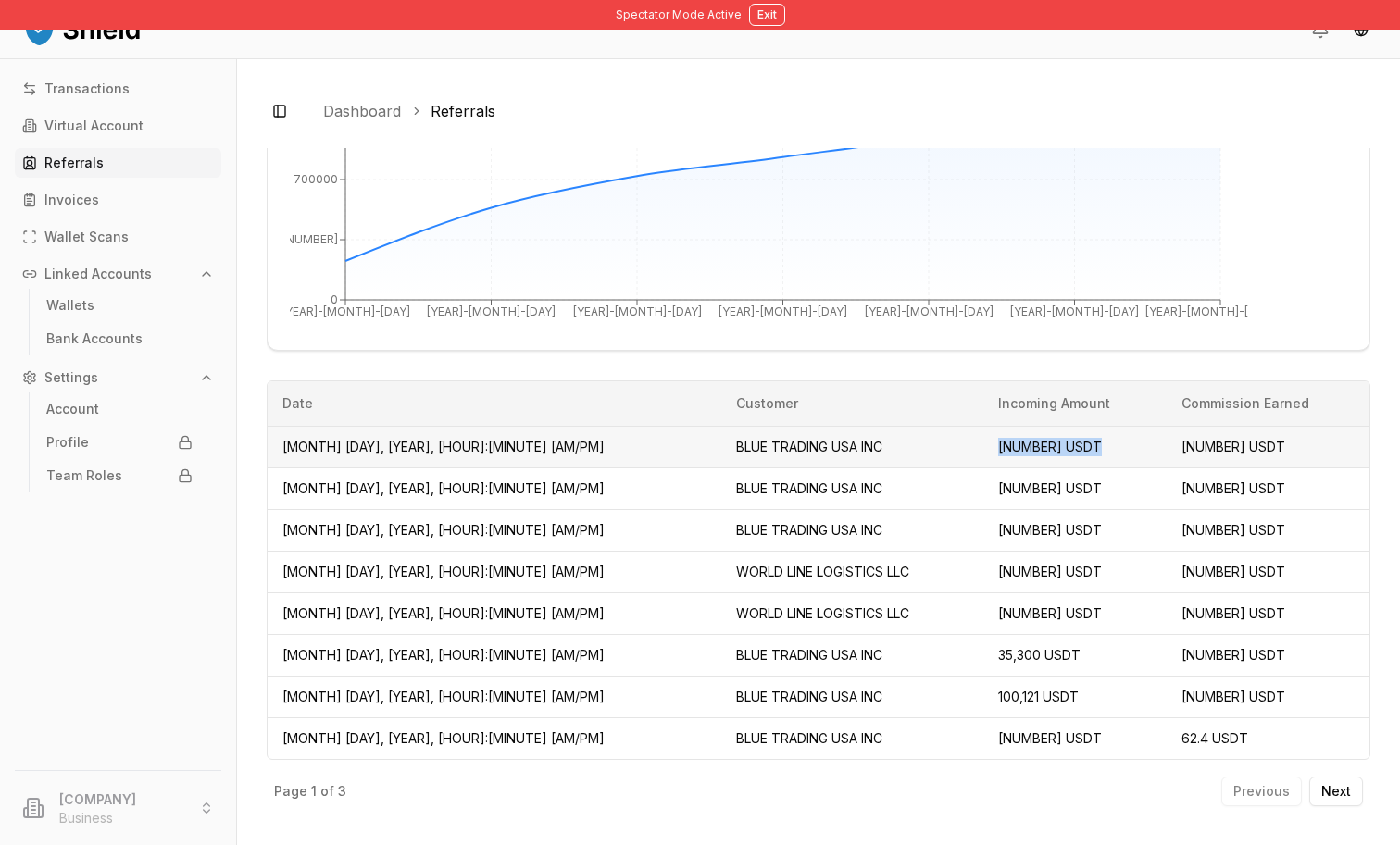 drag, startPoint x: 979, startPoint y: 474, endPoint x: 967, endPoint y: 471, distance: 12.369317 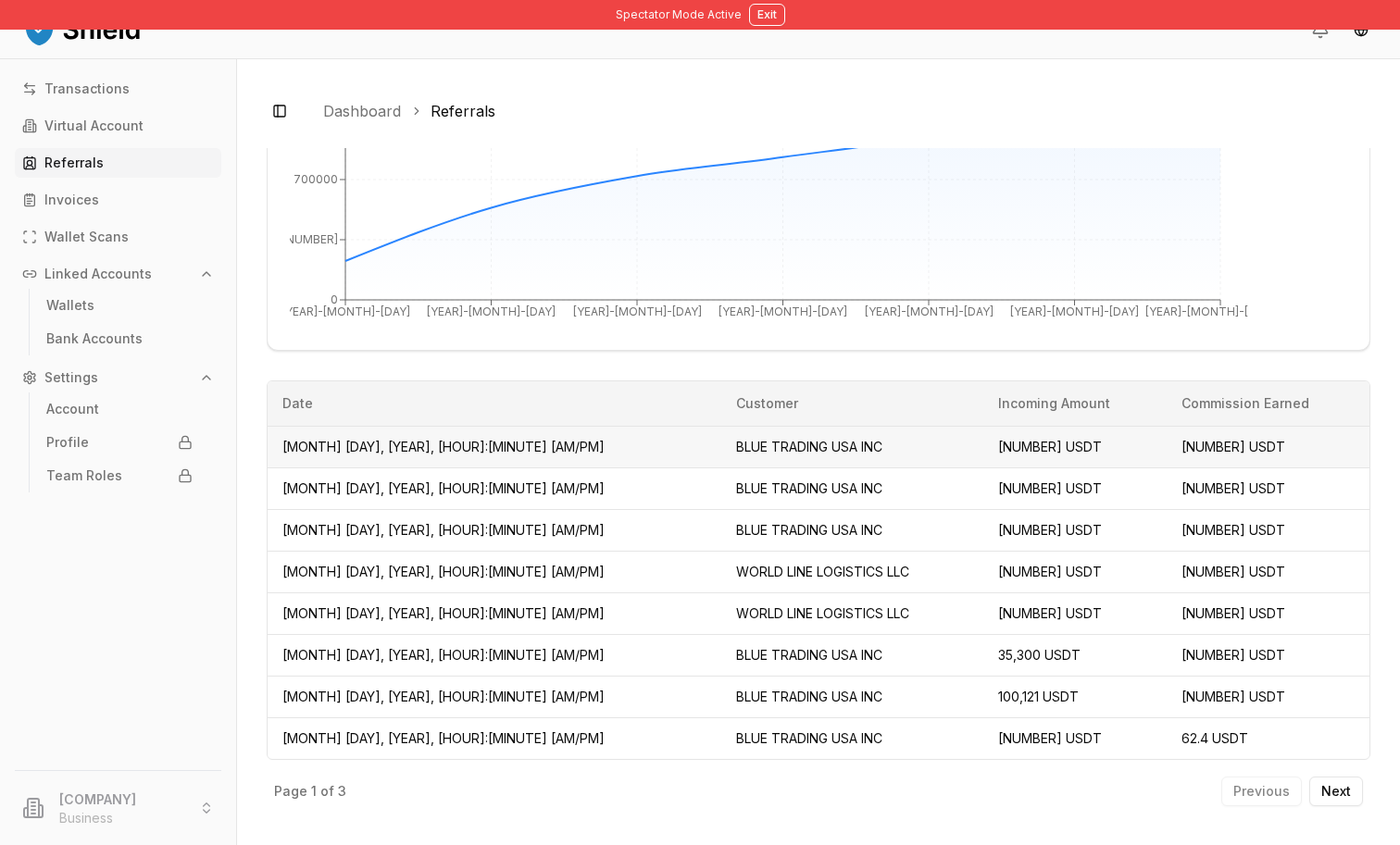 click on "[NUMBER] [CURRENCY]" at bounding box center [1074, 446] 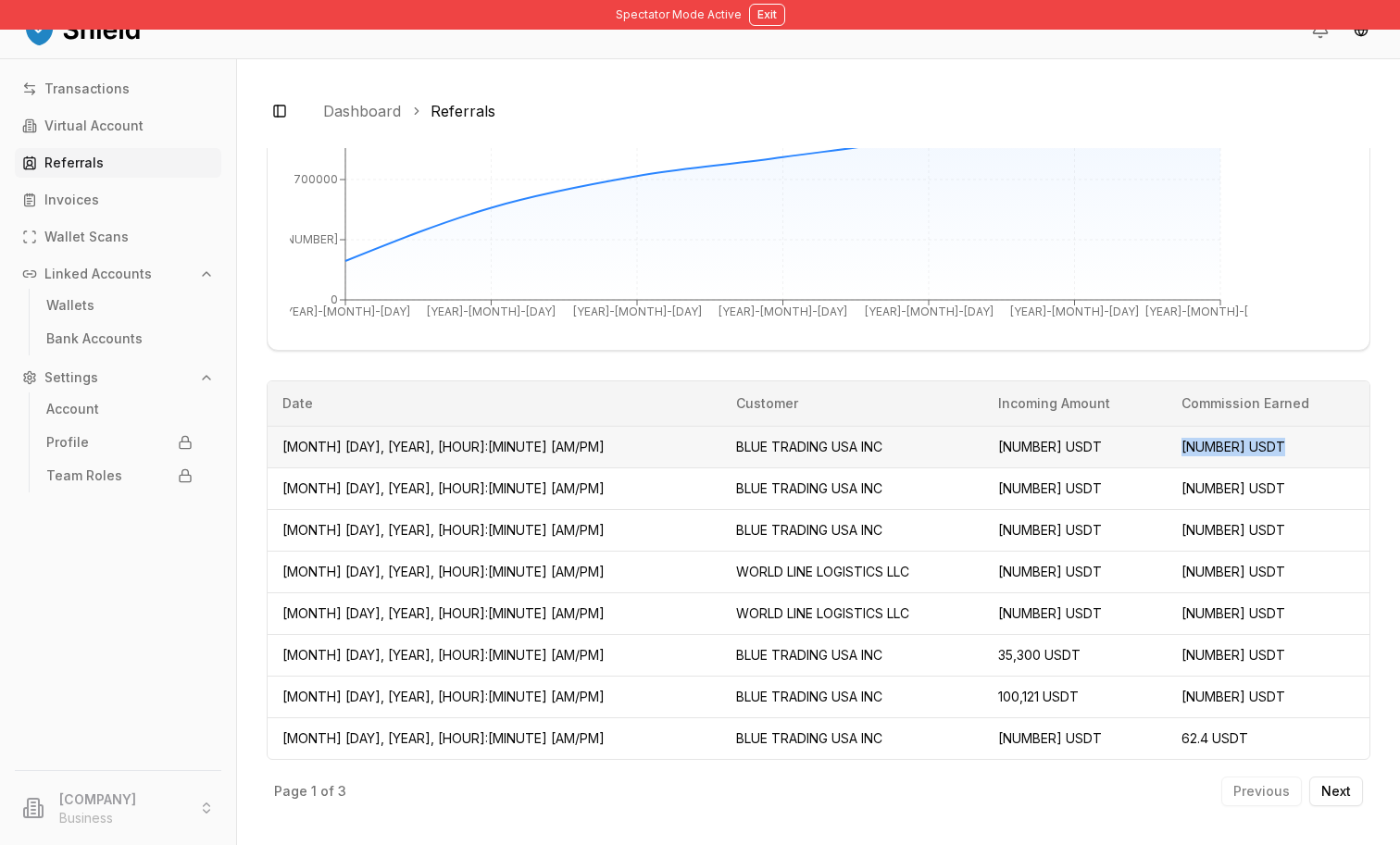 drag, startPoint x: 1123, startPoint y: 481, endPoint x: 1251, endPoint y: 474, distance: 128.19126 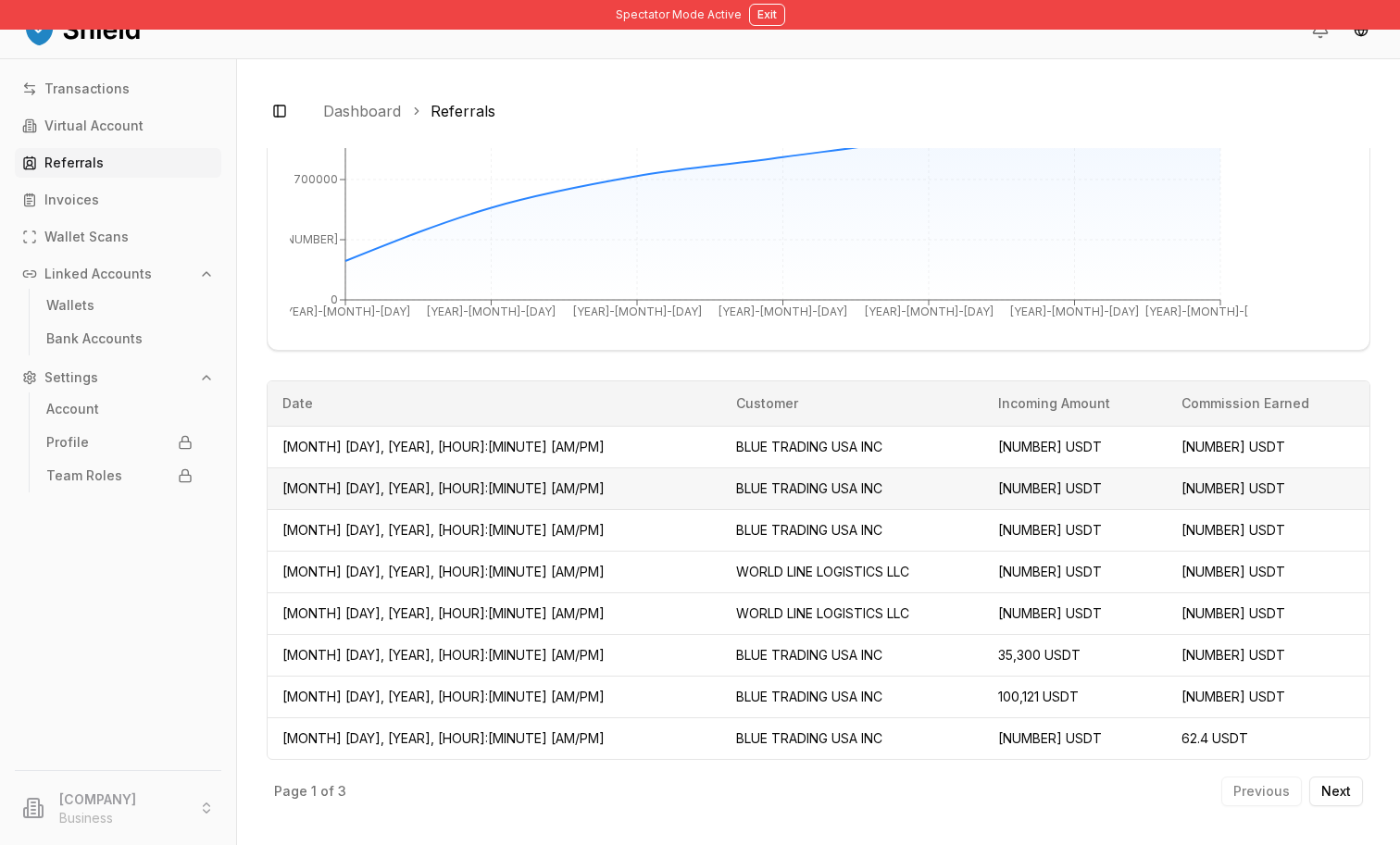 click on "68.0964   USDT" at bounding box center [1268, 488] 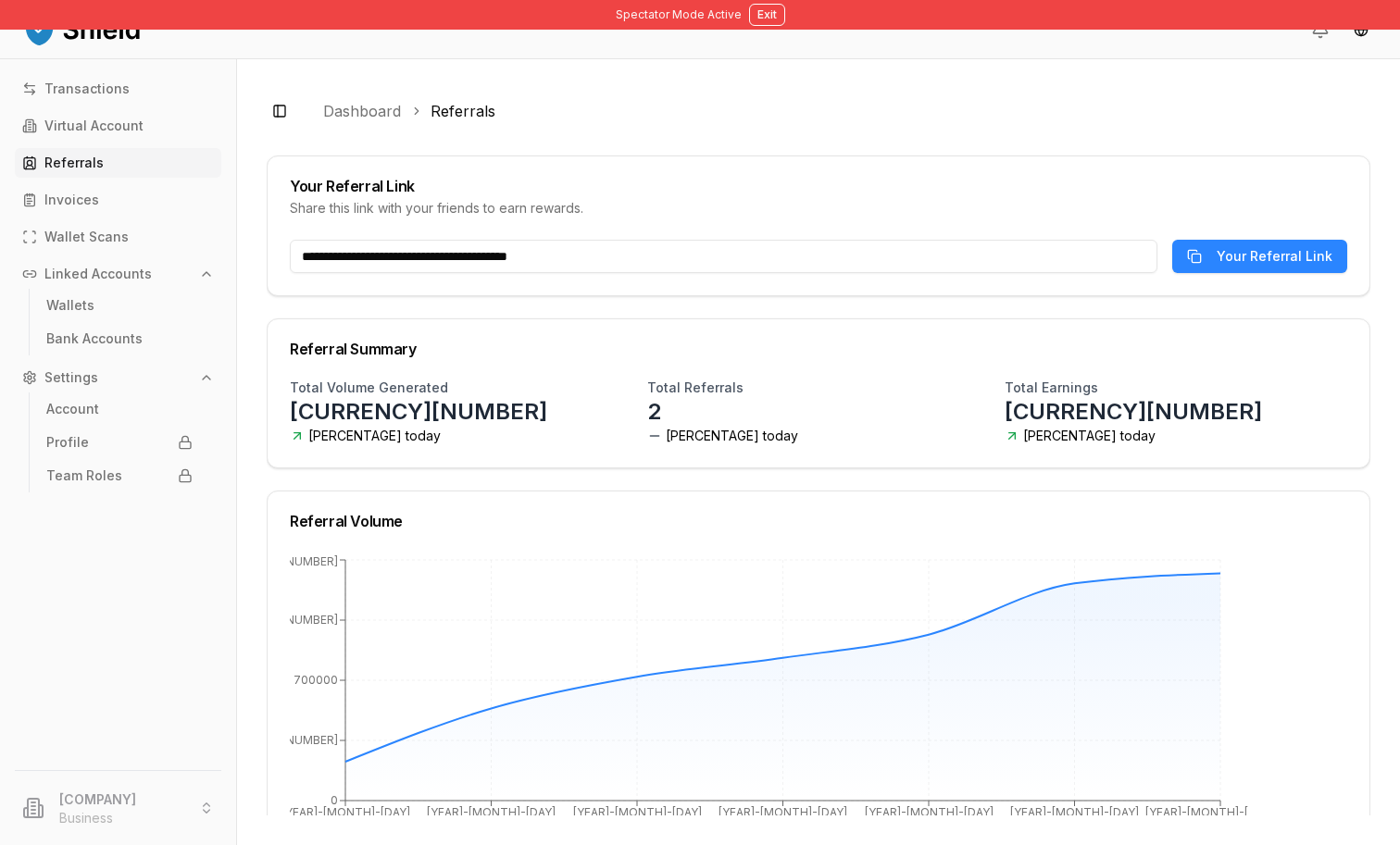 scroll, scrollTop: 39, scrollLeft: 0, axis: vertical 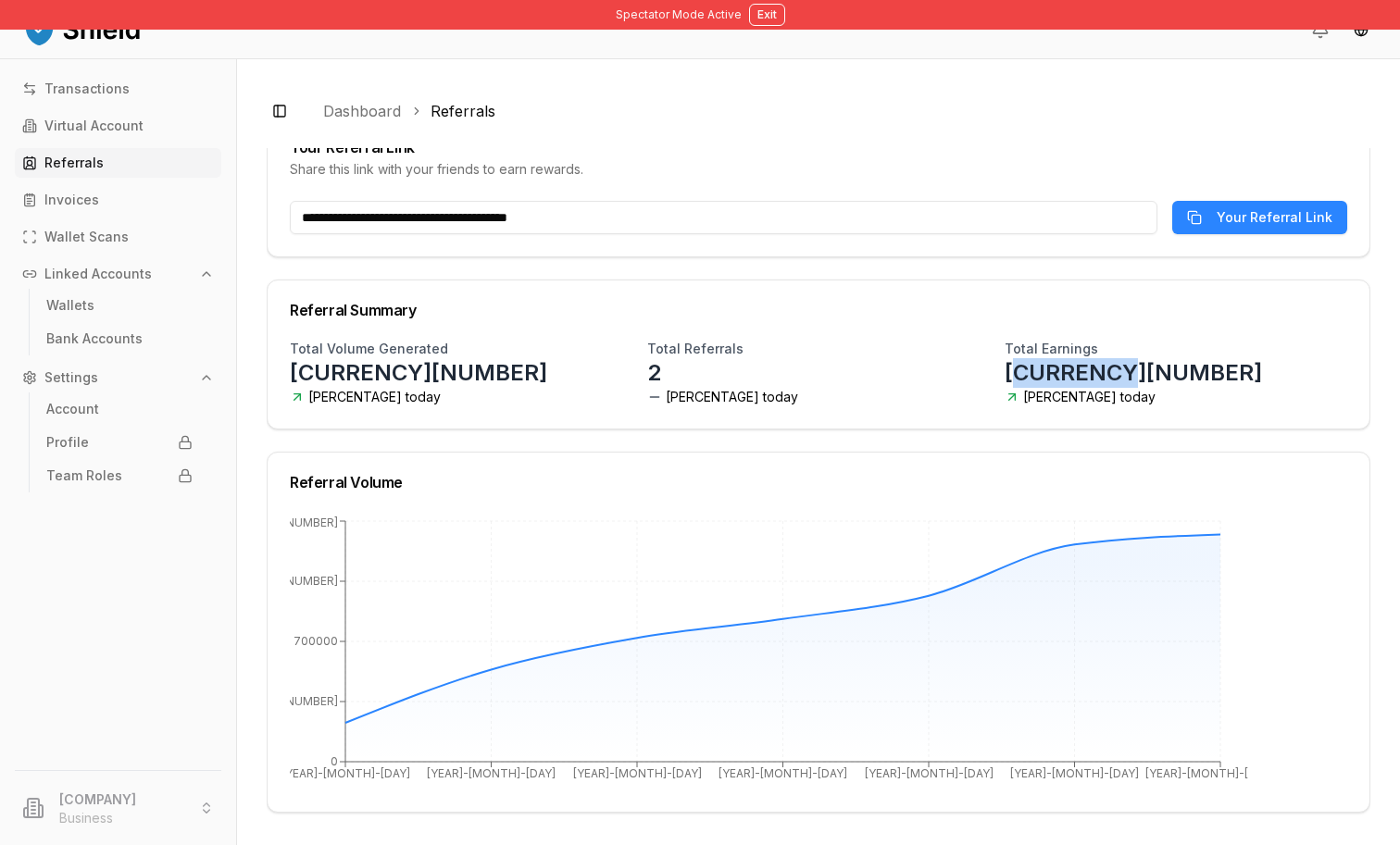 drag, startPoint x: 1144, startPoint y: 477, endPoint x: 1024, endPoint y: 477, distance: 120 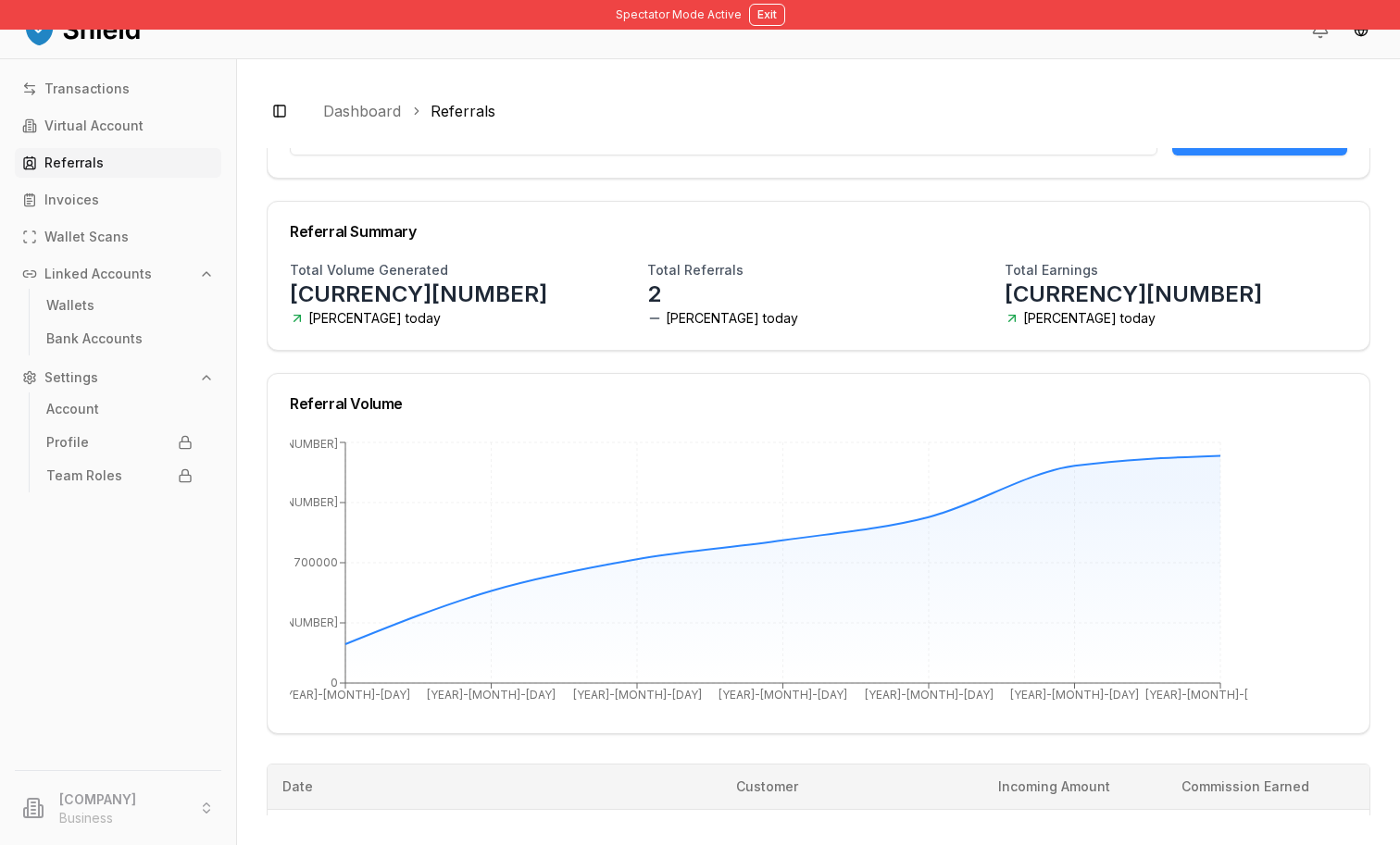 scroll, scrollTop: 142, scrollLeft: 0, axis: vertical 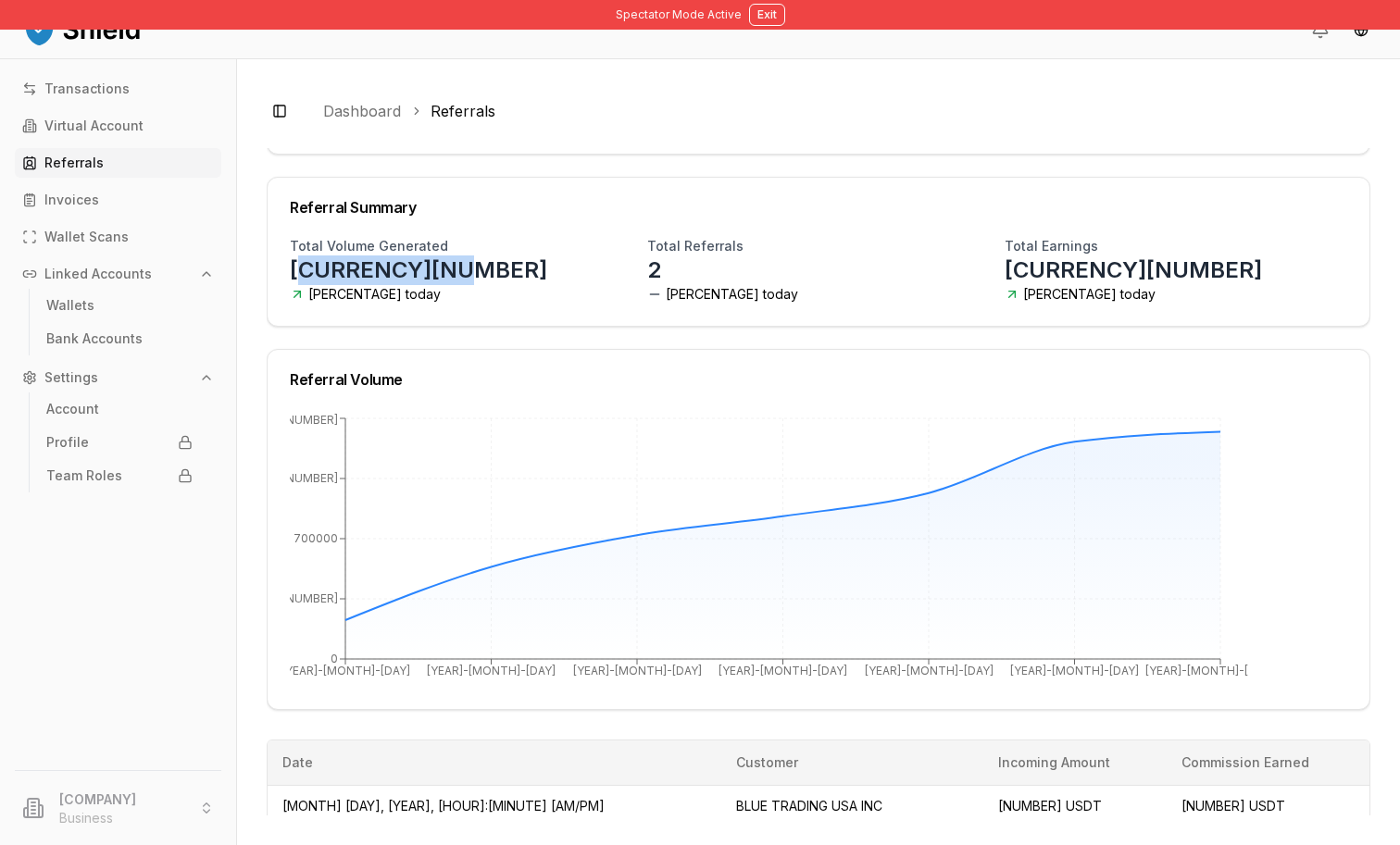 drag, startPoint x: 579, startPoint y: 379, endPoint x: 383, endPoint y: 367, distance: 196.367 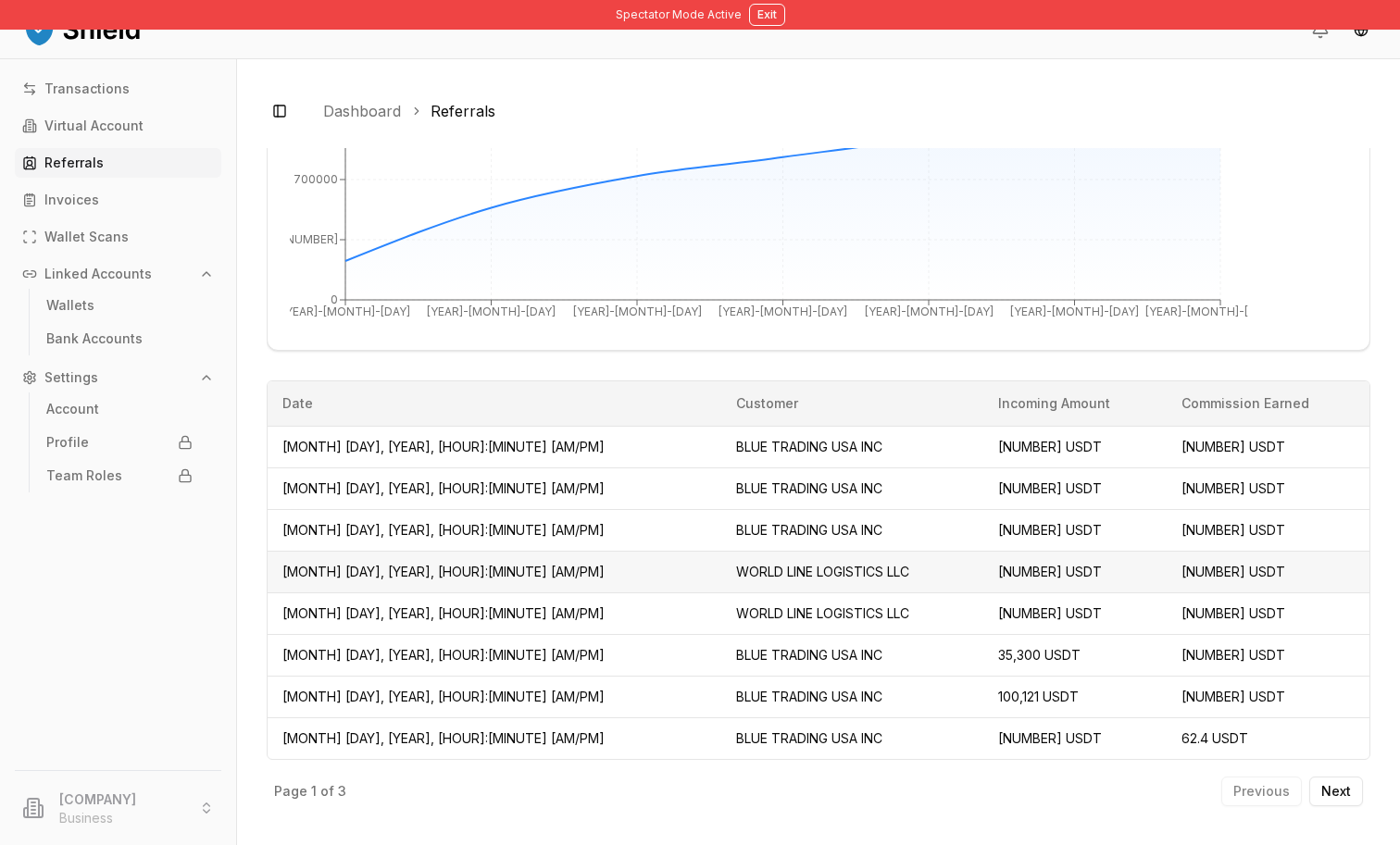 scroll, scrollTop: 687, scrollLeft: 0, axis: vertical 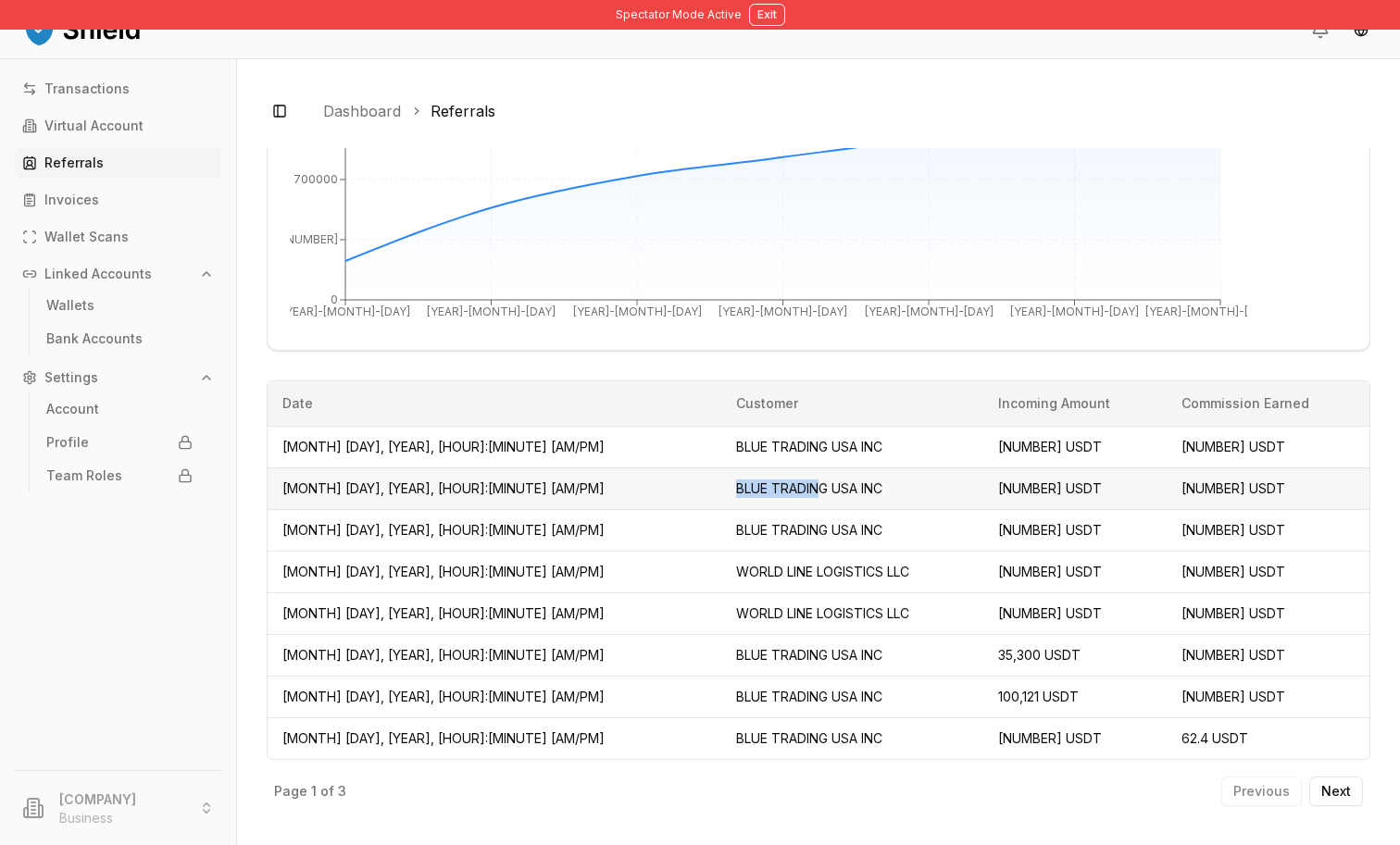 drag, startPoint x: 597, startPoint y: 483, endPoint x: 714, endPoint y: 478, distance: 117.10679 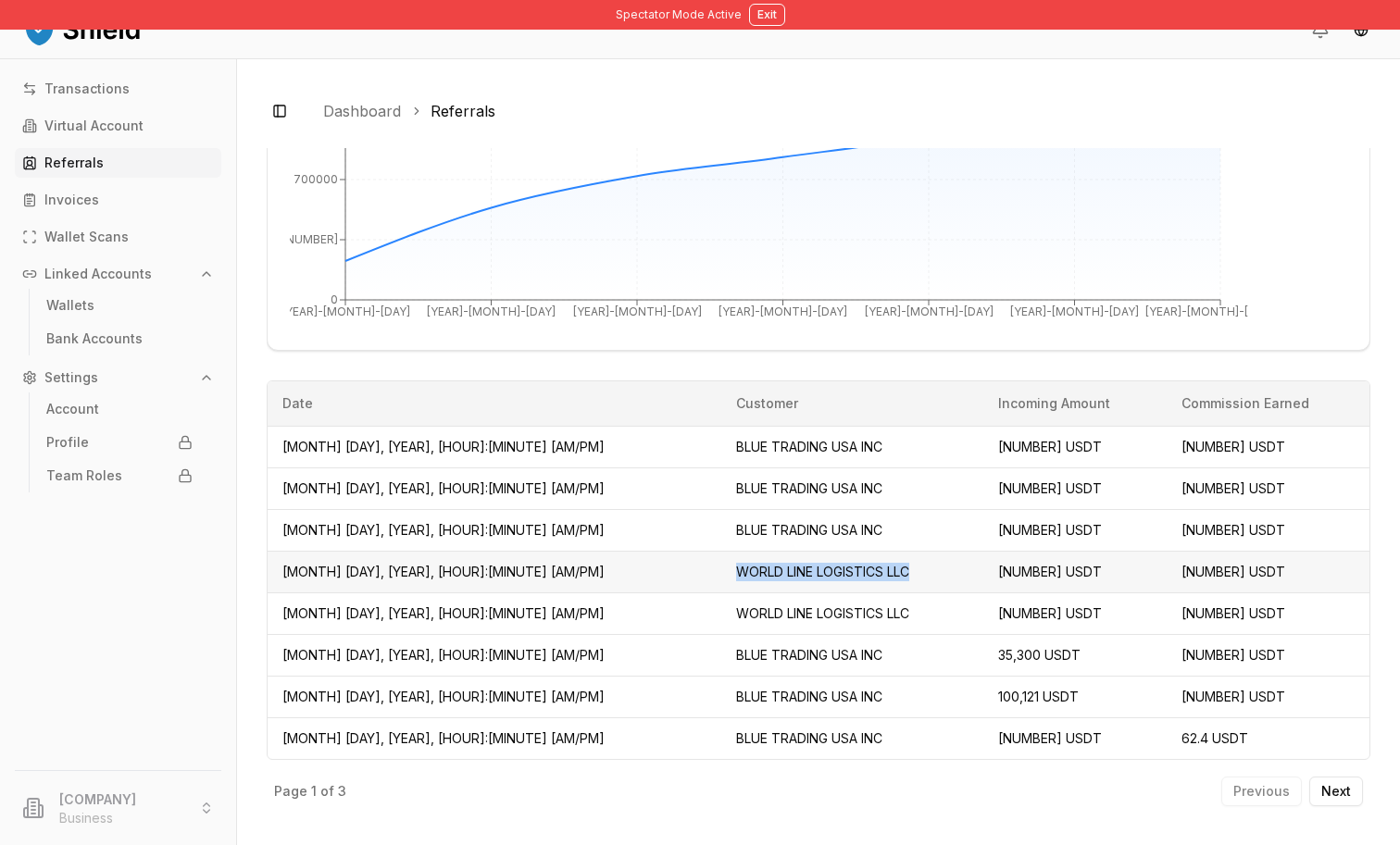 drag, startPoint x: 603, startPoint y: 586, endPoint x: 845, endPoint y: 586, distance: 242 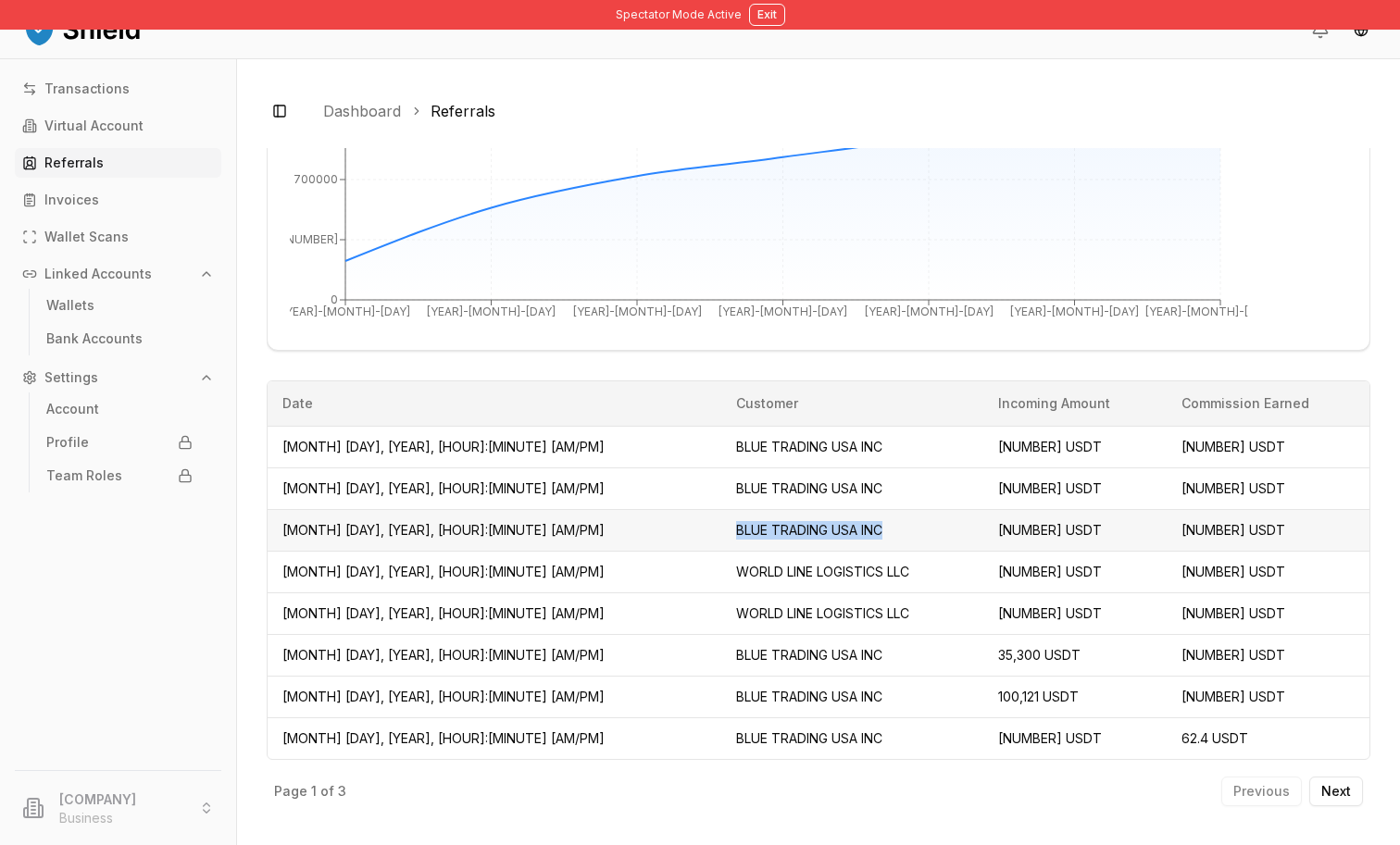 drag, startPoint x: 830, startPoint y: 529, endPoint x: 606, endPoint y: 532, distance: 224.02009 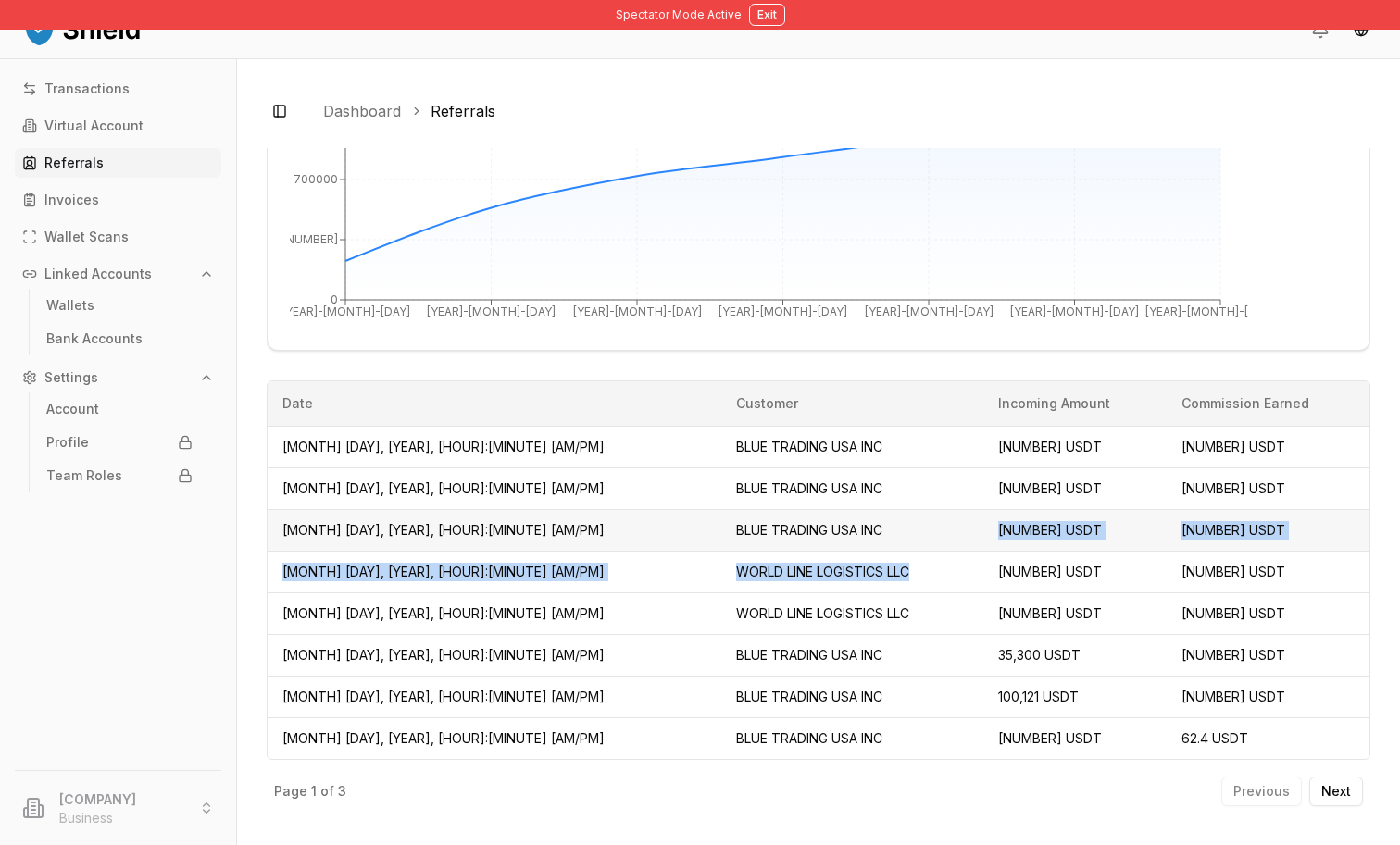 drag, startPoint x: 847, startPoint y: 587, endPoint x: 642, endPoint y: 551, distance: 208.13697 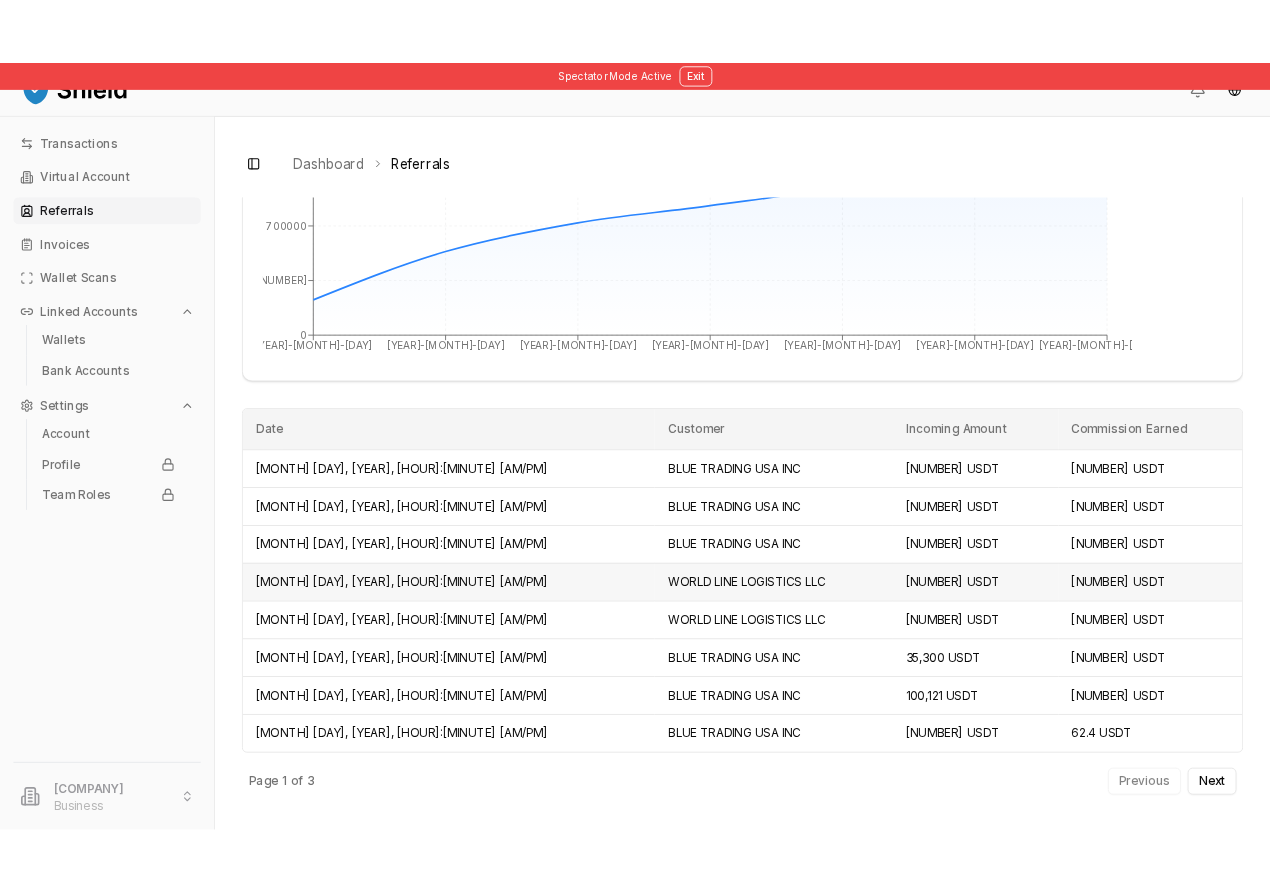 scroll, scrollTop: 599, scrollLeft: 0, axis: vertical 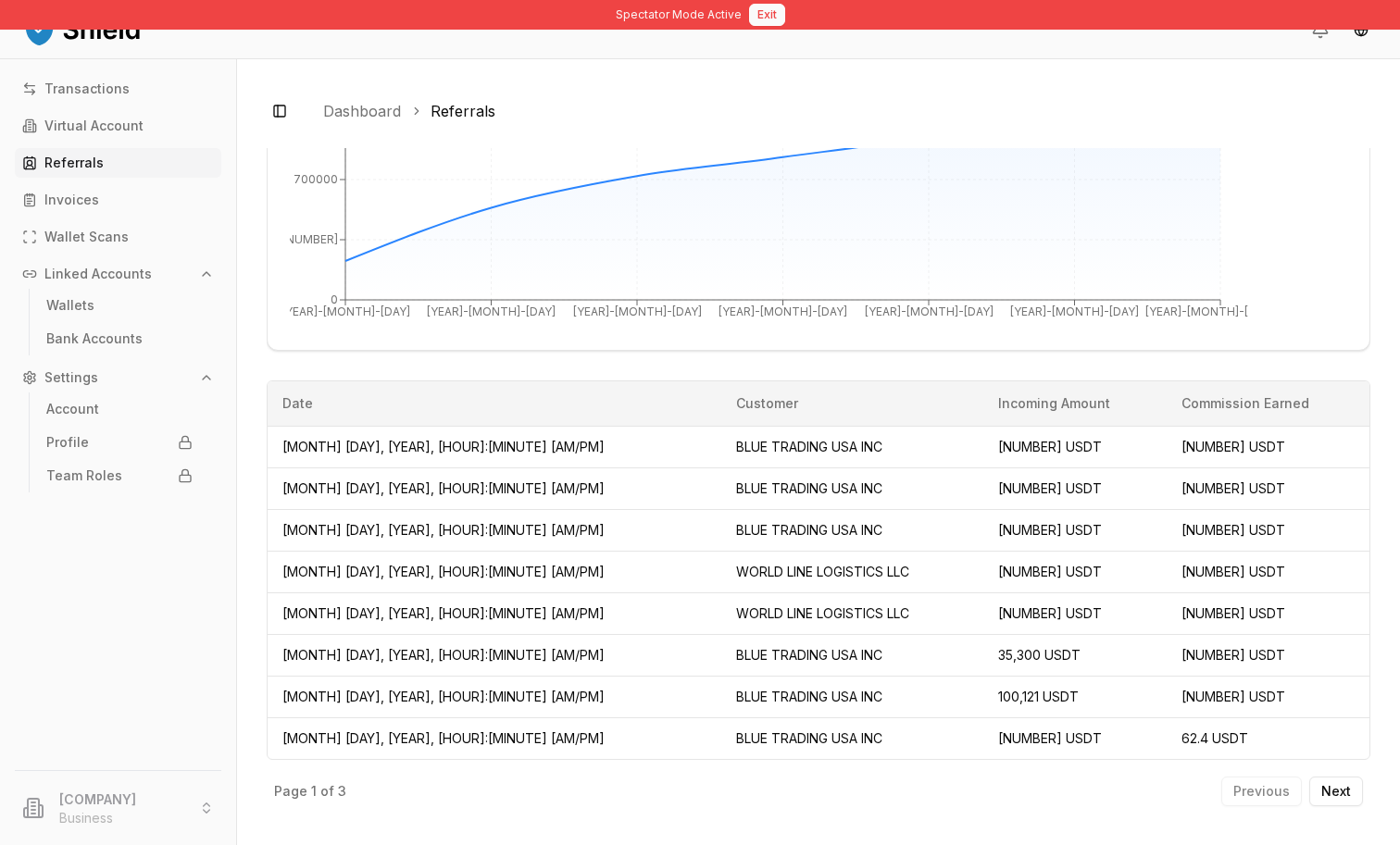 click on "Exit" at bounding box center [767, 15] 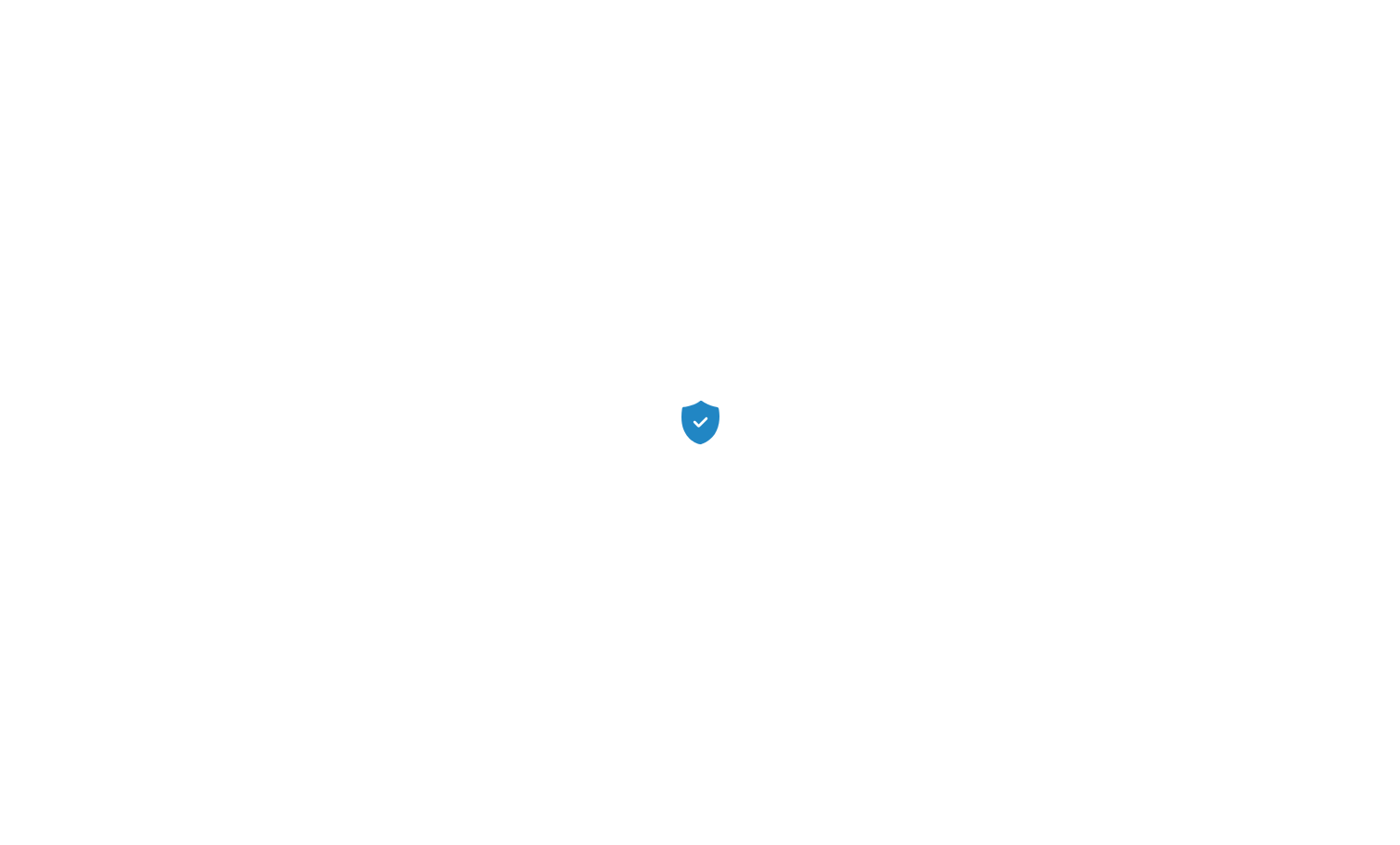 type 